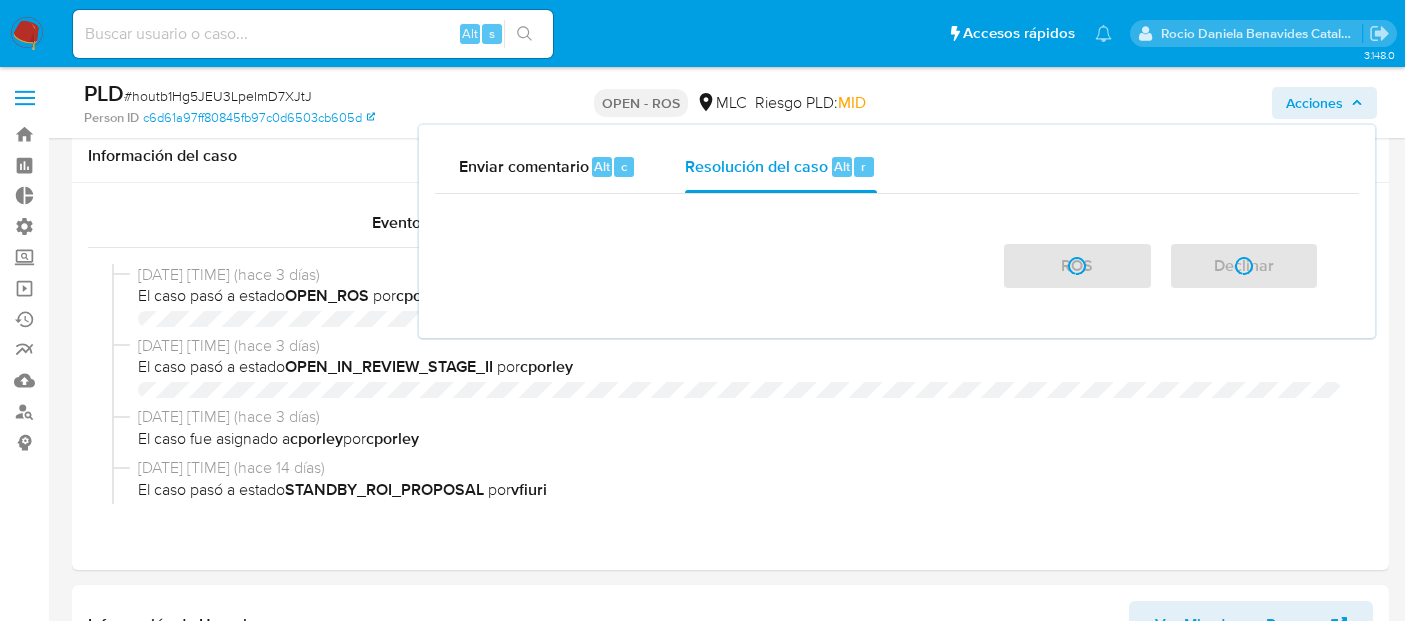 select on "10" 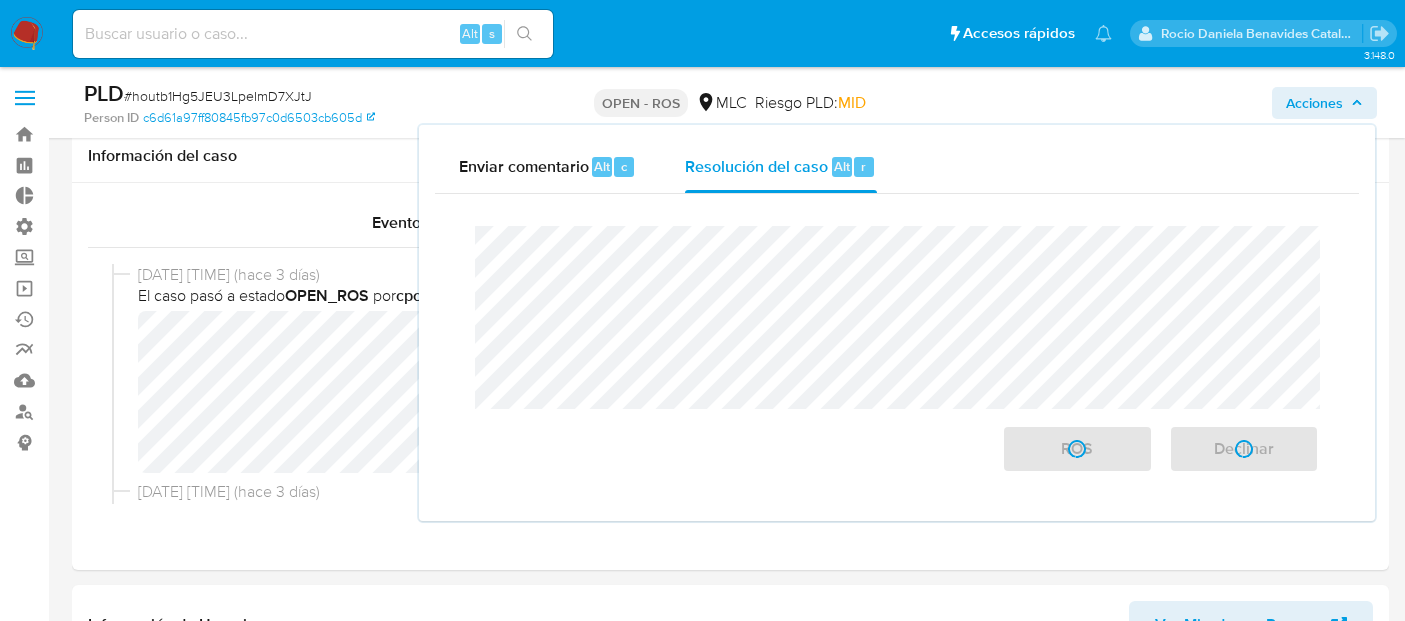 scroll, scrollTop: 488, scrollLeft: 0, axis: vertical 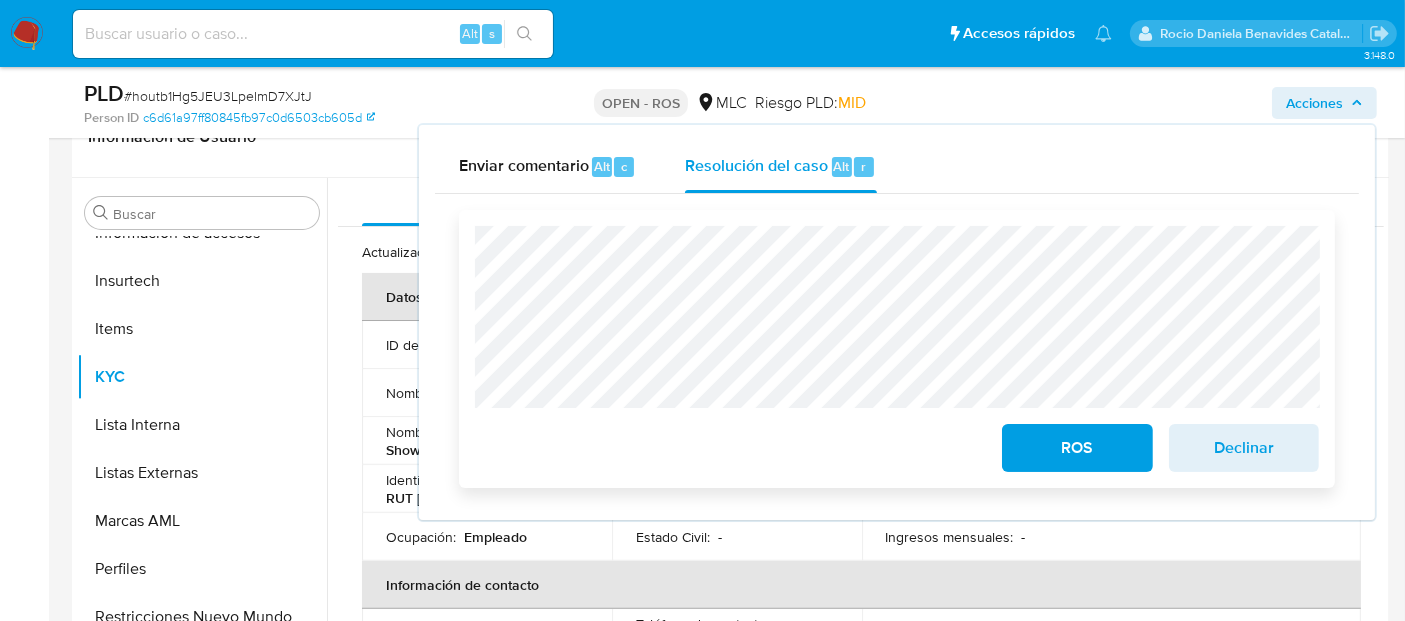 click on "Declinar" at bounding box center [1244, 448] 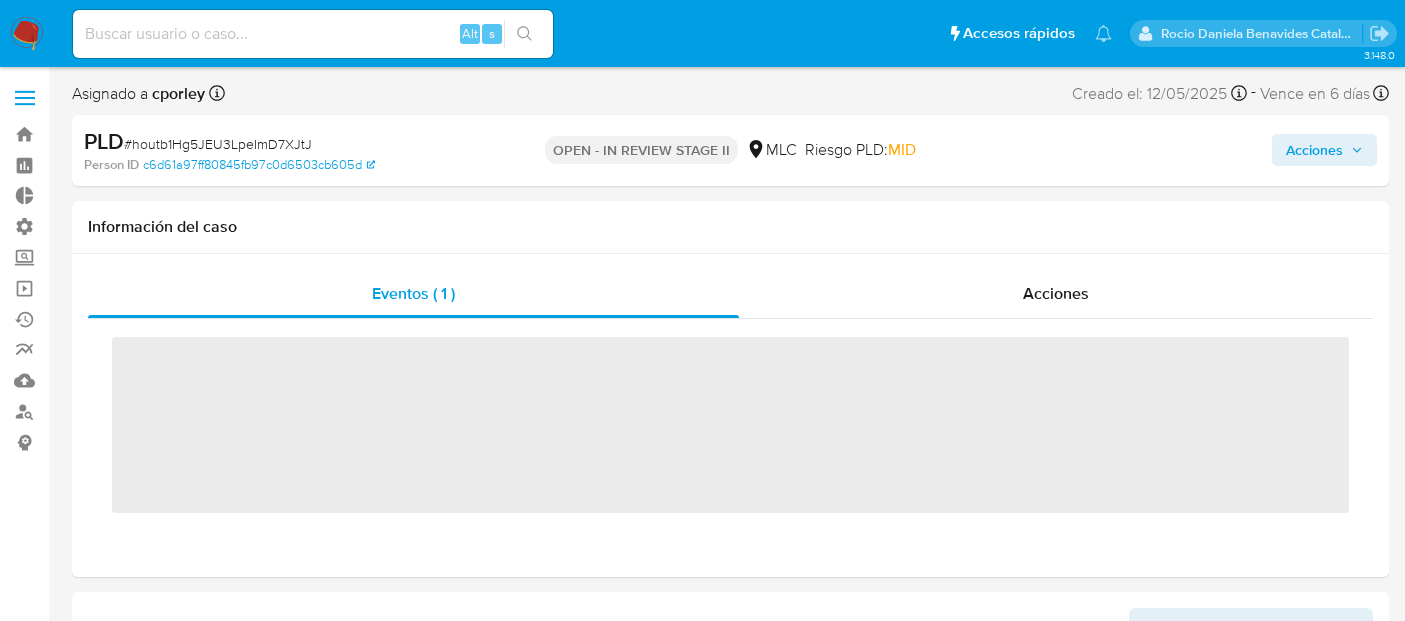 scroll, scrollTop: 0, scrollLeft: 0, axis: both 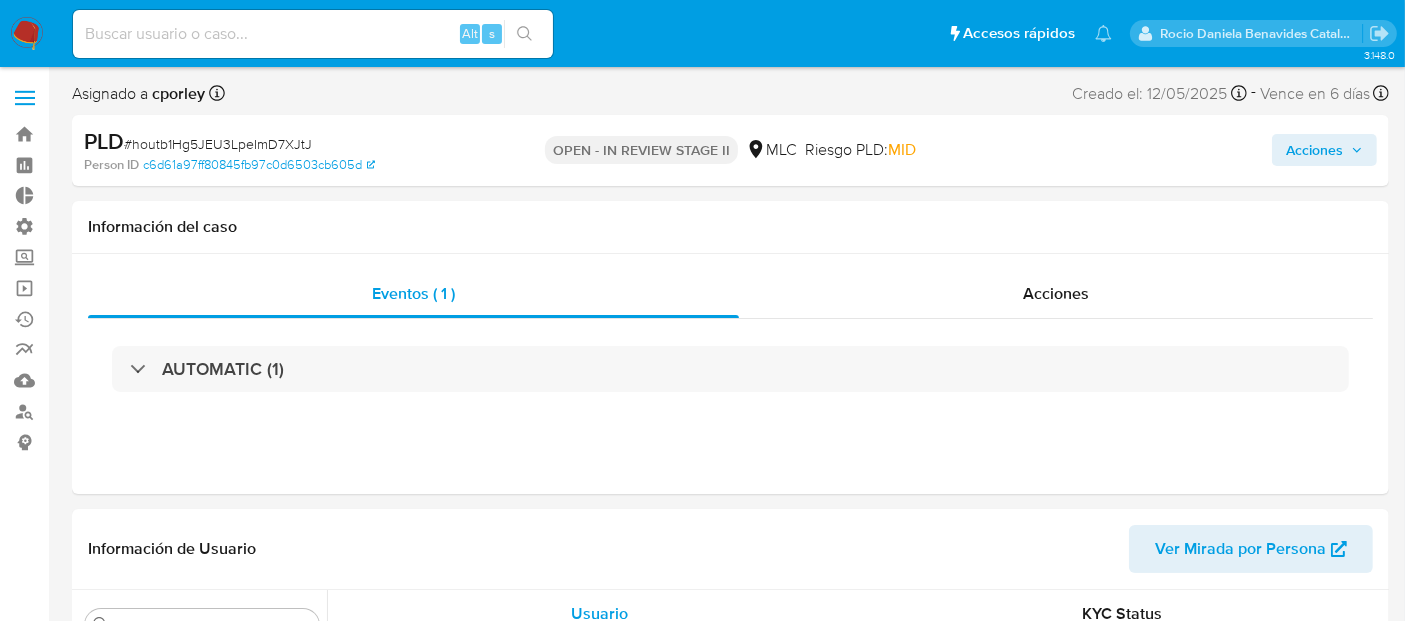 select on "10" 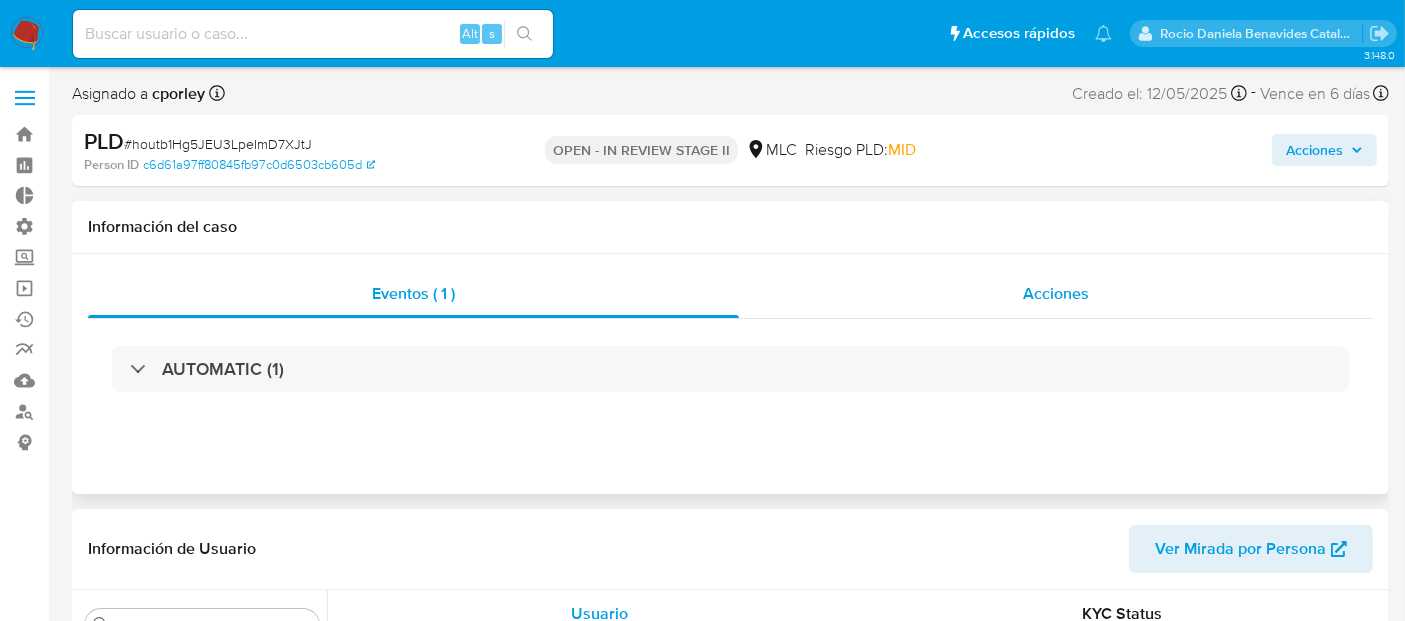 click on "Acciones" at bounding box center (1056, 293) 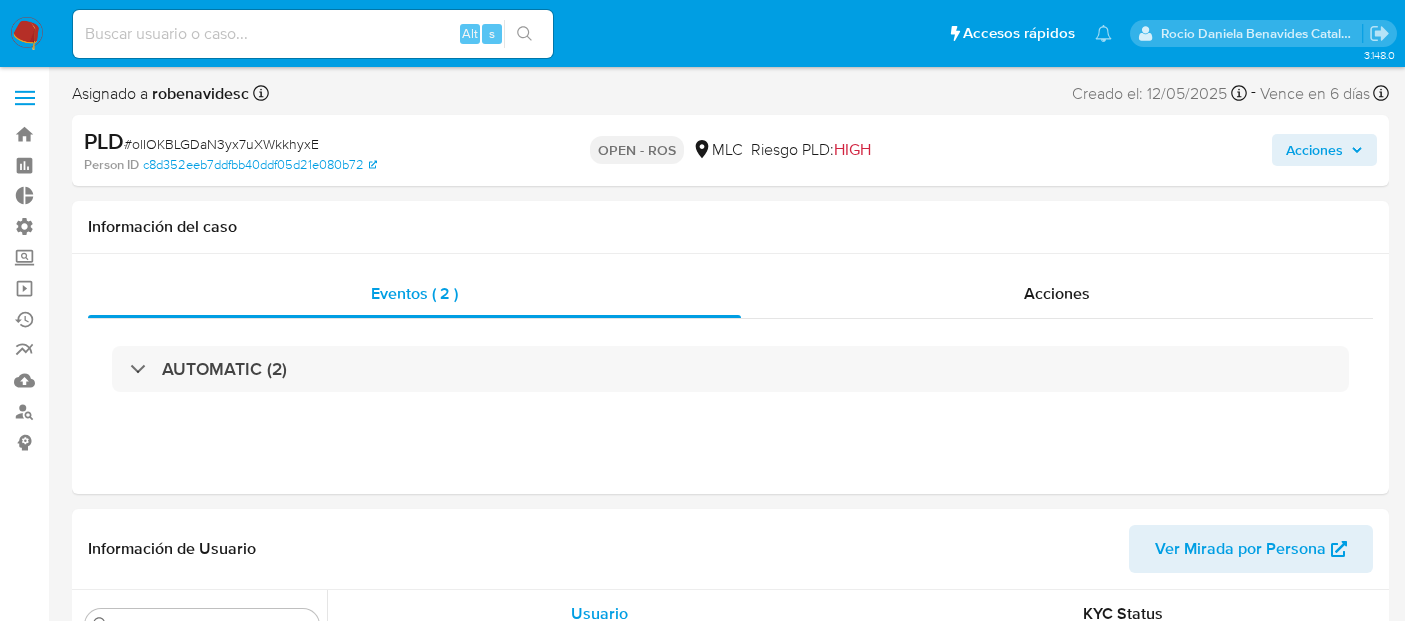 select on "10" 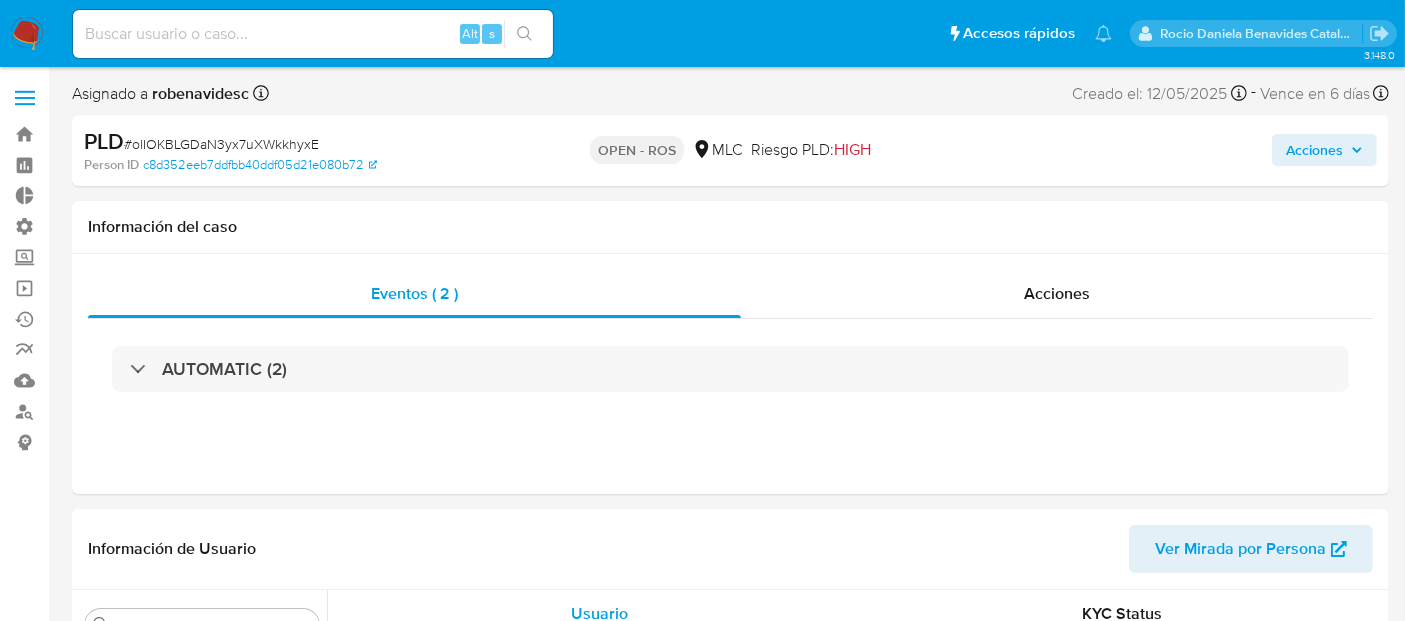 scroll, scrollTop: 796, scrollLeft: 0, axis: vertical 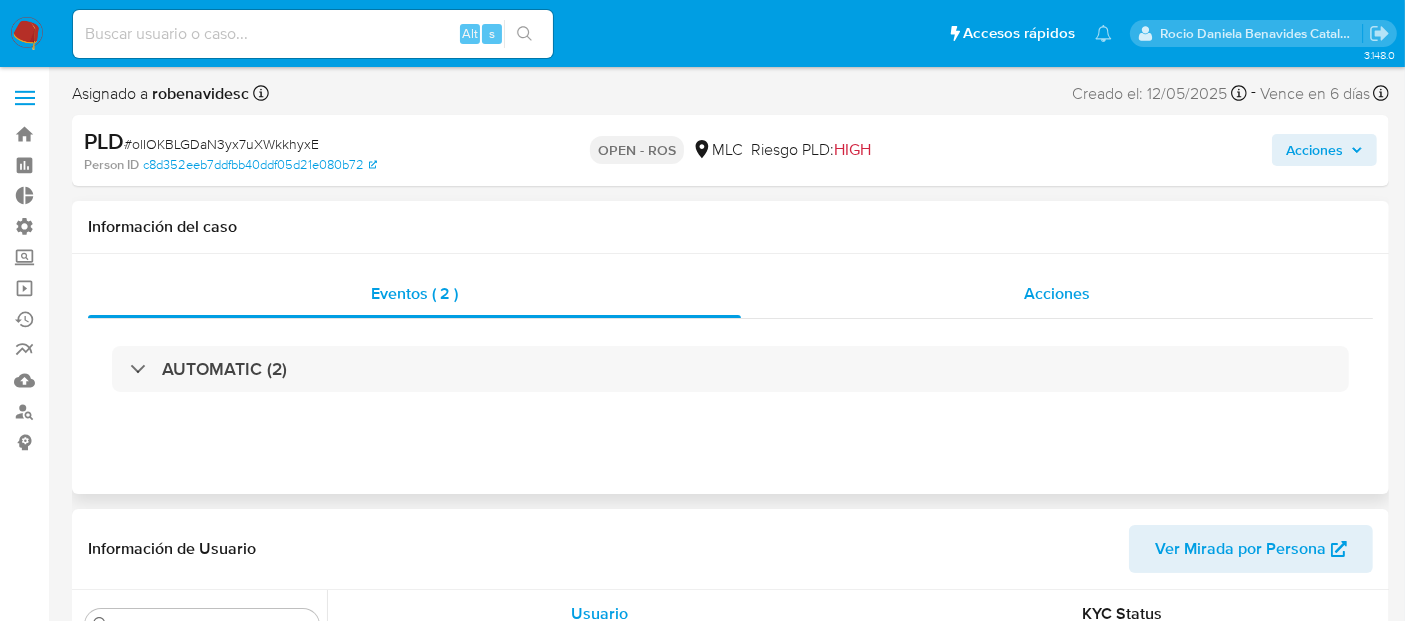 click on "Acciones" at bounding box center (1057, 294) 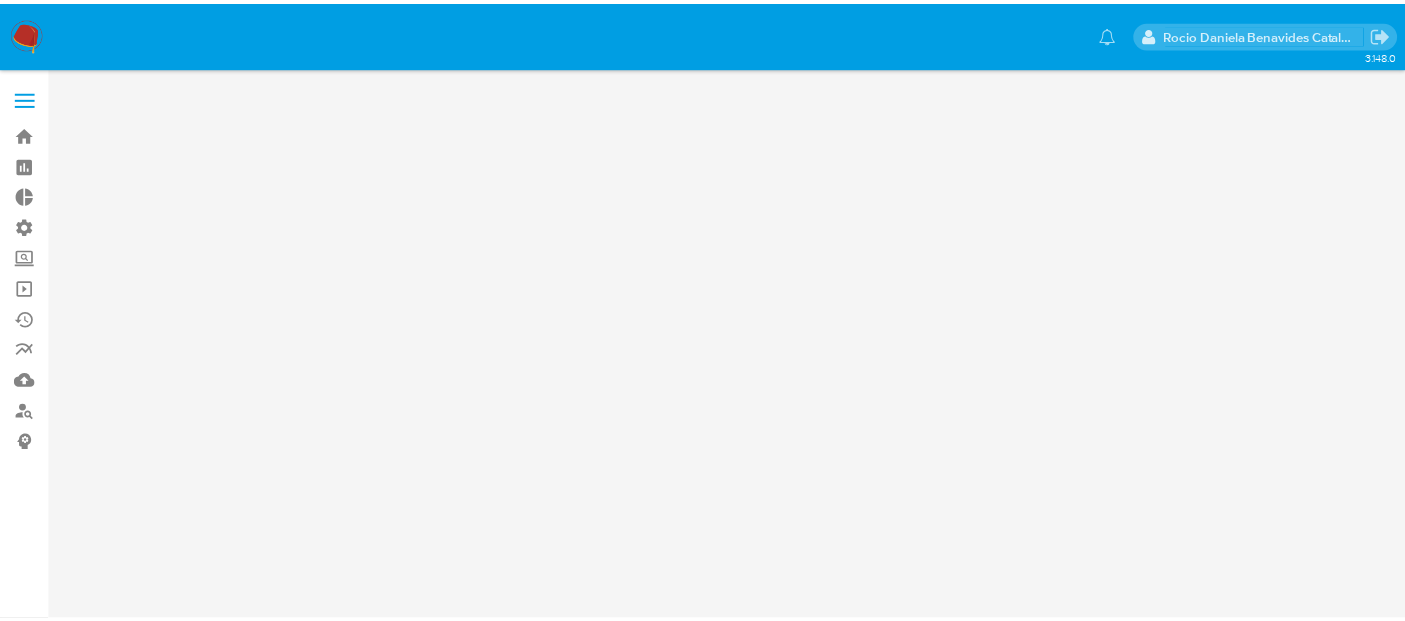 scroll, scrollTop: 0, scrollLeft: 0, axis: both 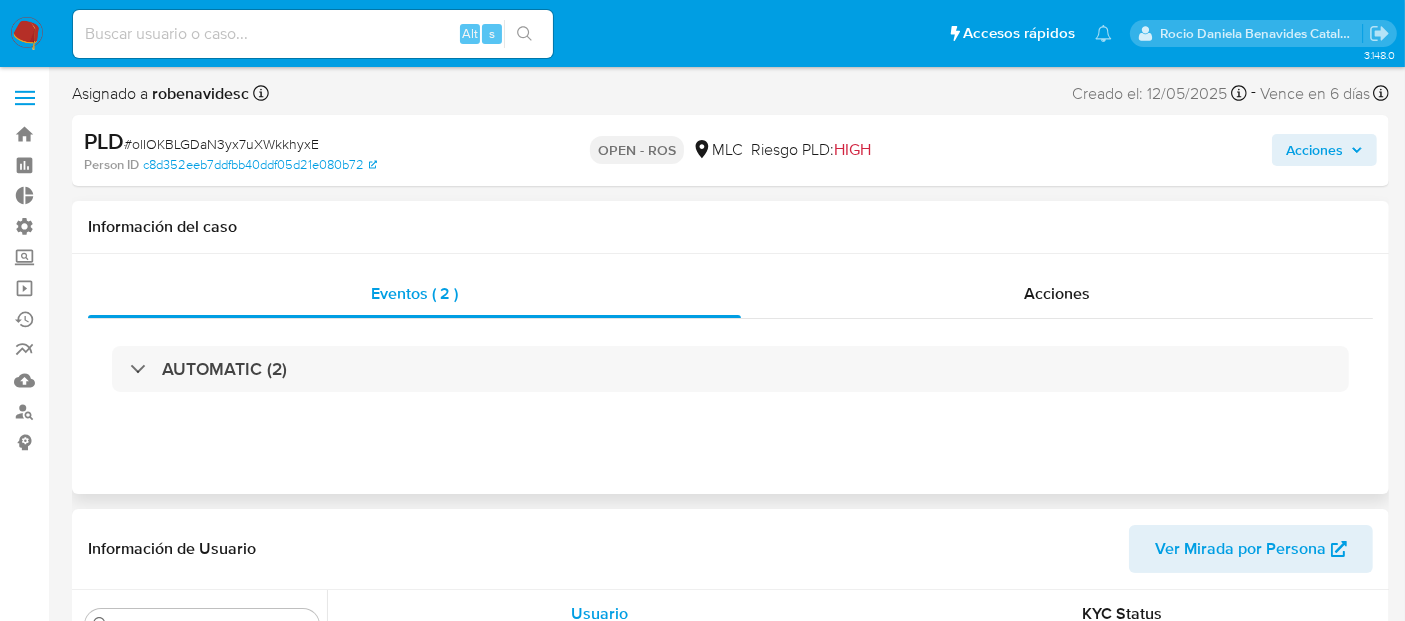 select on "10" 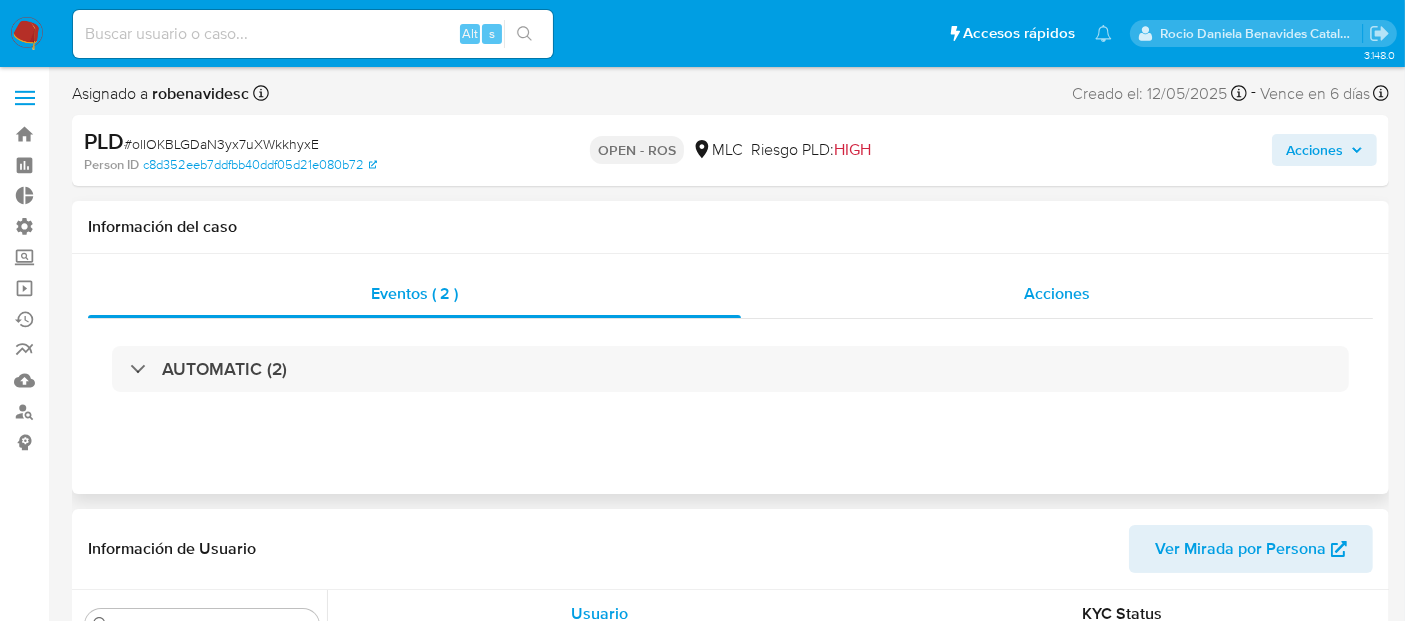 click on "Acciones" at bounding box center [1057, 294] 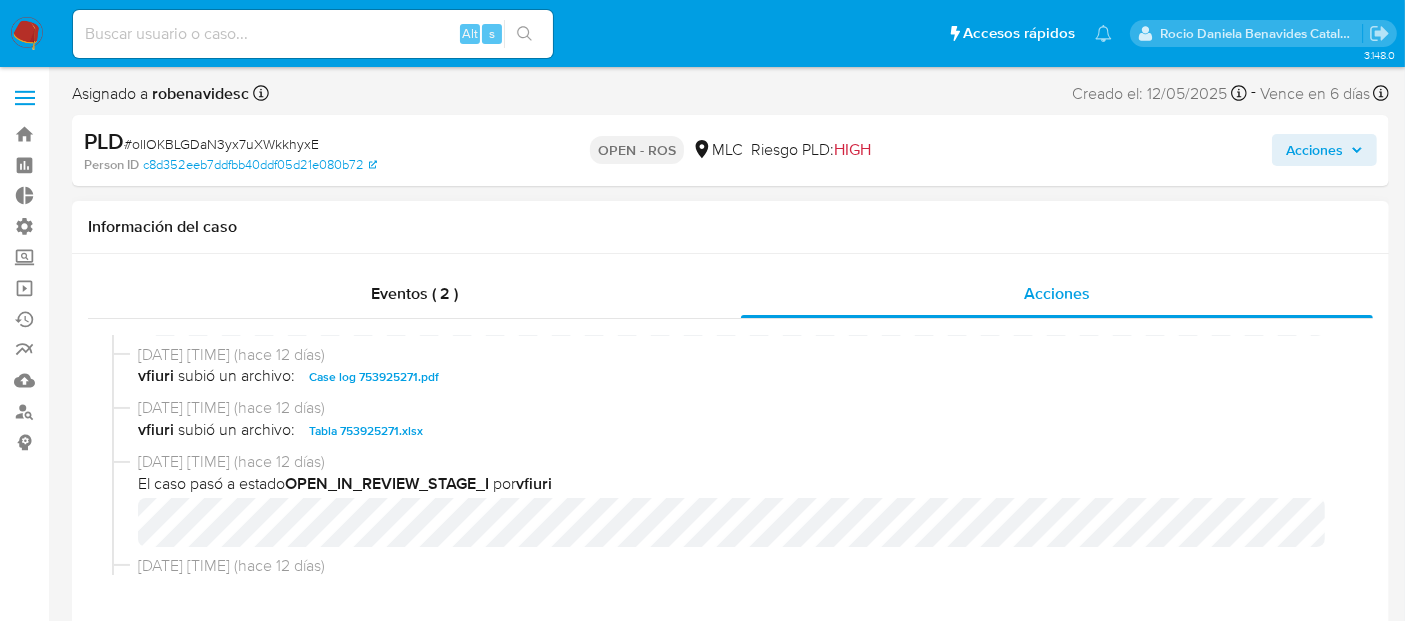 scroll, scrollTop: 624, scrollLeft: 0, axis: vertical 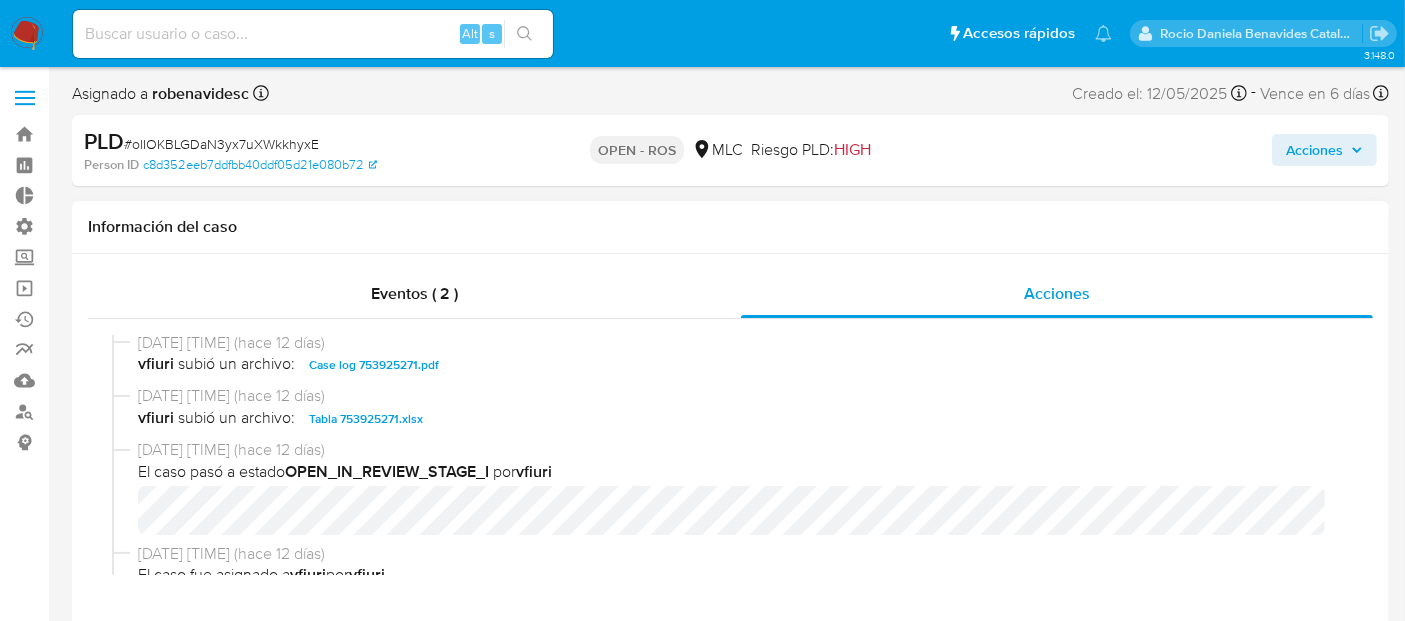 click on "Case log 753925271.pdf" at bounding box center (374, 365) 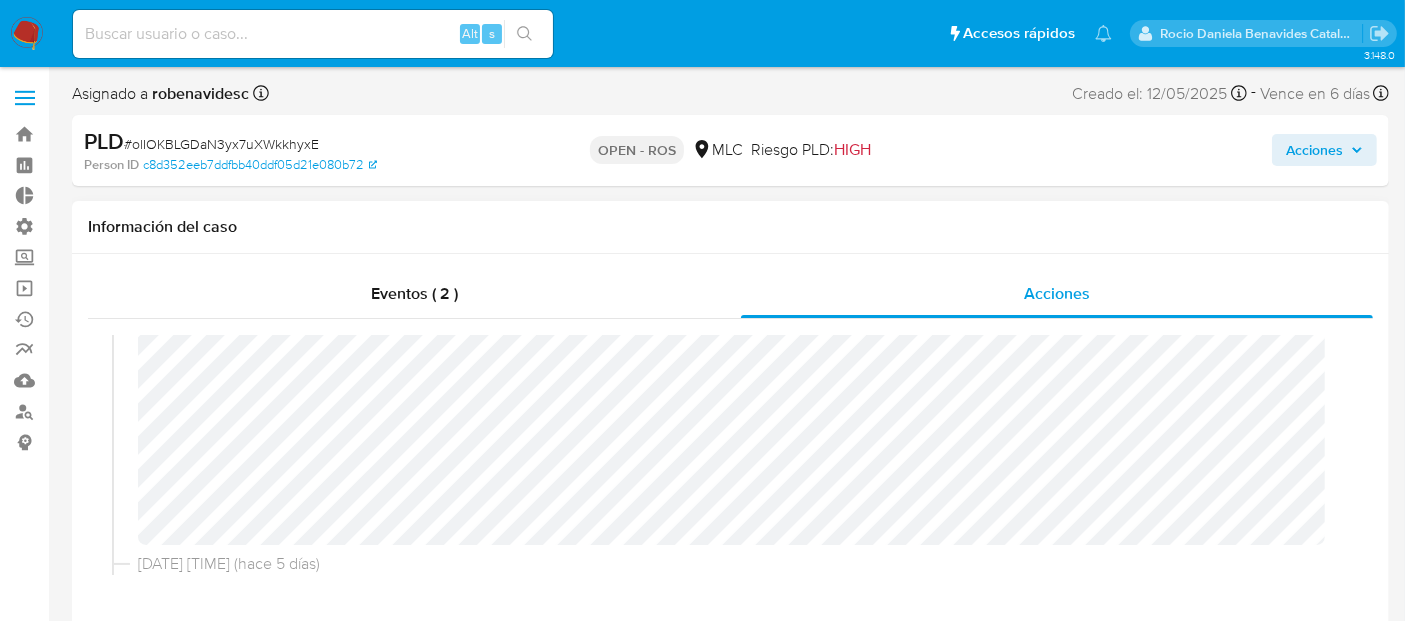 scroll, scrollTop: 140, scrollLeft: 0, axis: vertical 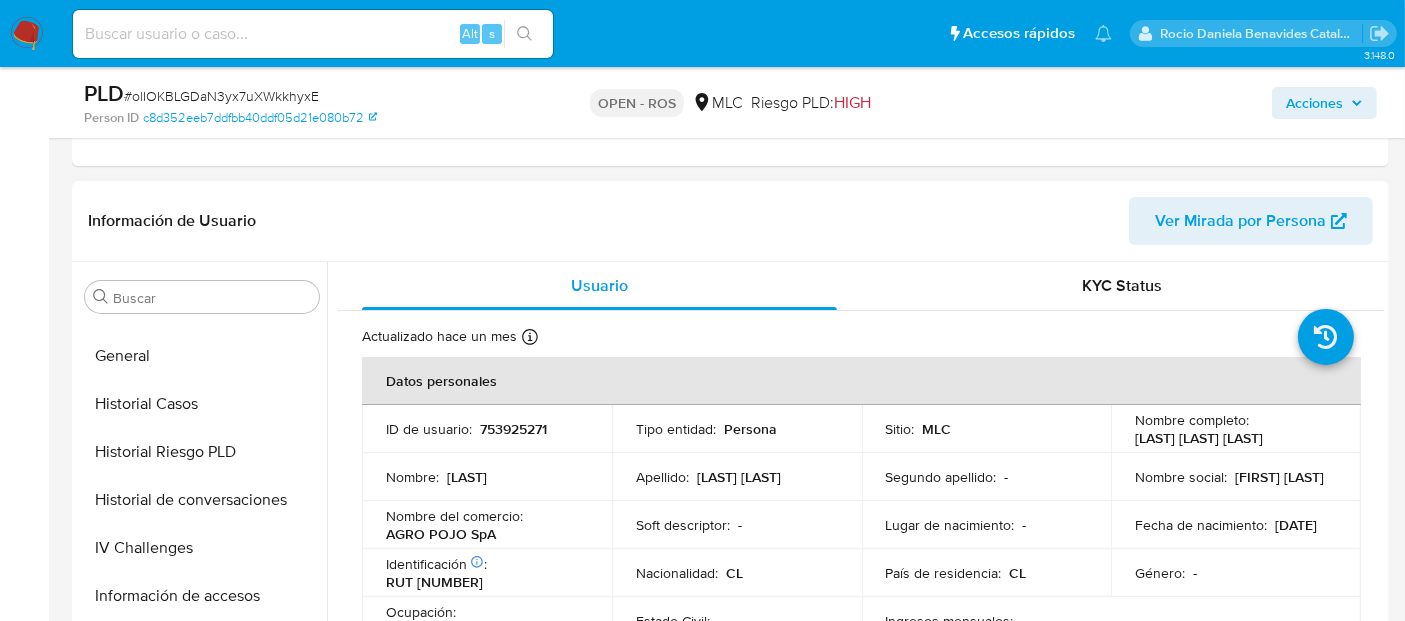 click on "Historial Casos" at bounding box center [202, 404] 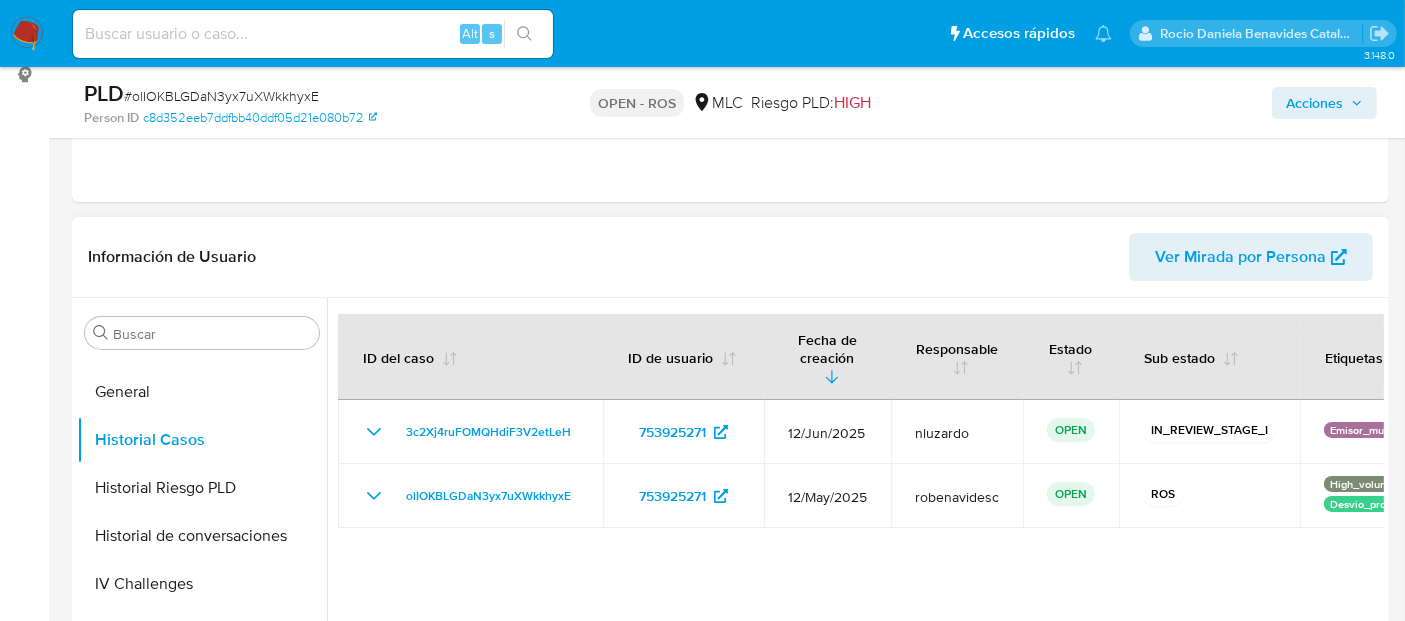 scroll, scrollTop: 366, scrollLeft: 0, axis: vertical 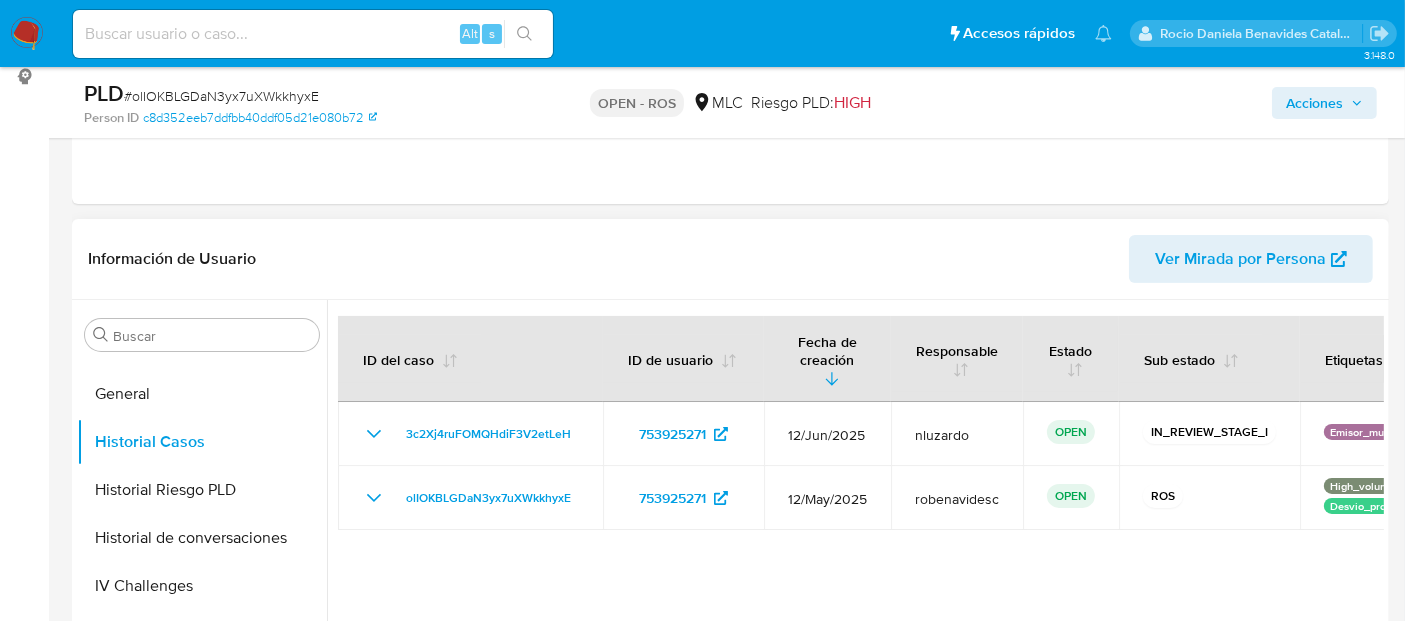 click at bounding box center (855, 556) 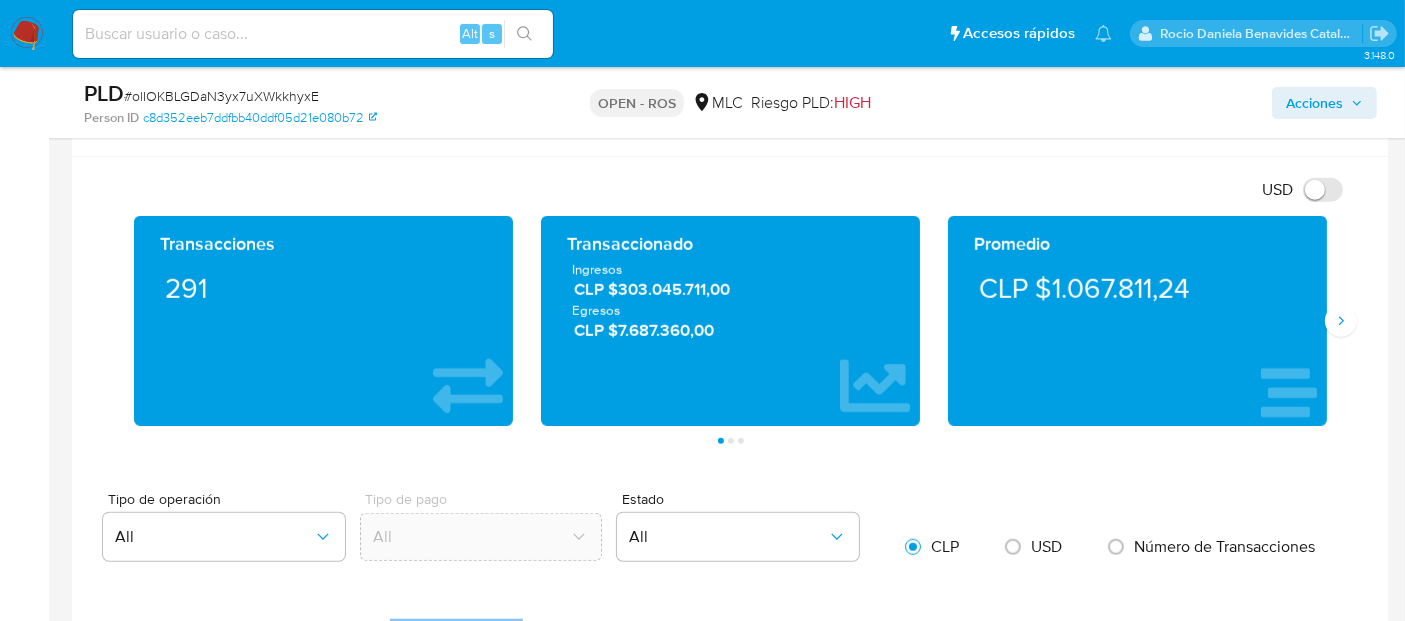 scroll, scrollTop: 1494, scrollLeft: 0, axis: vertical 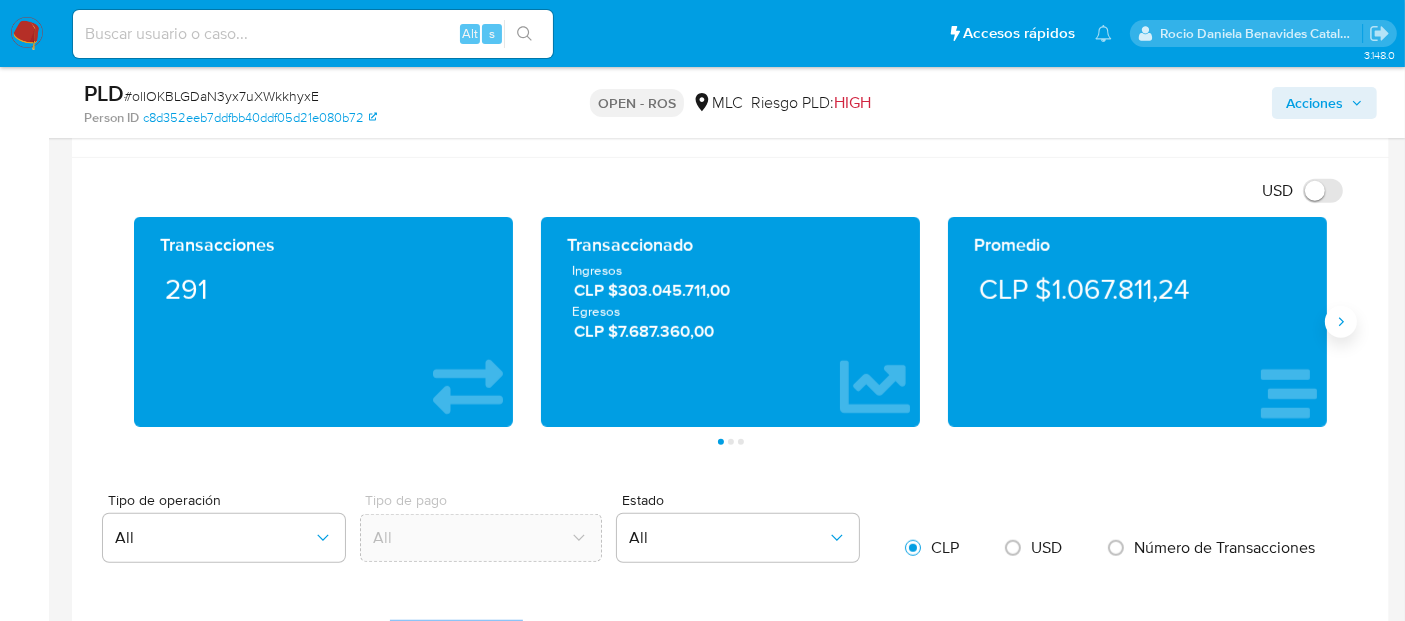 click 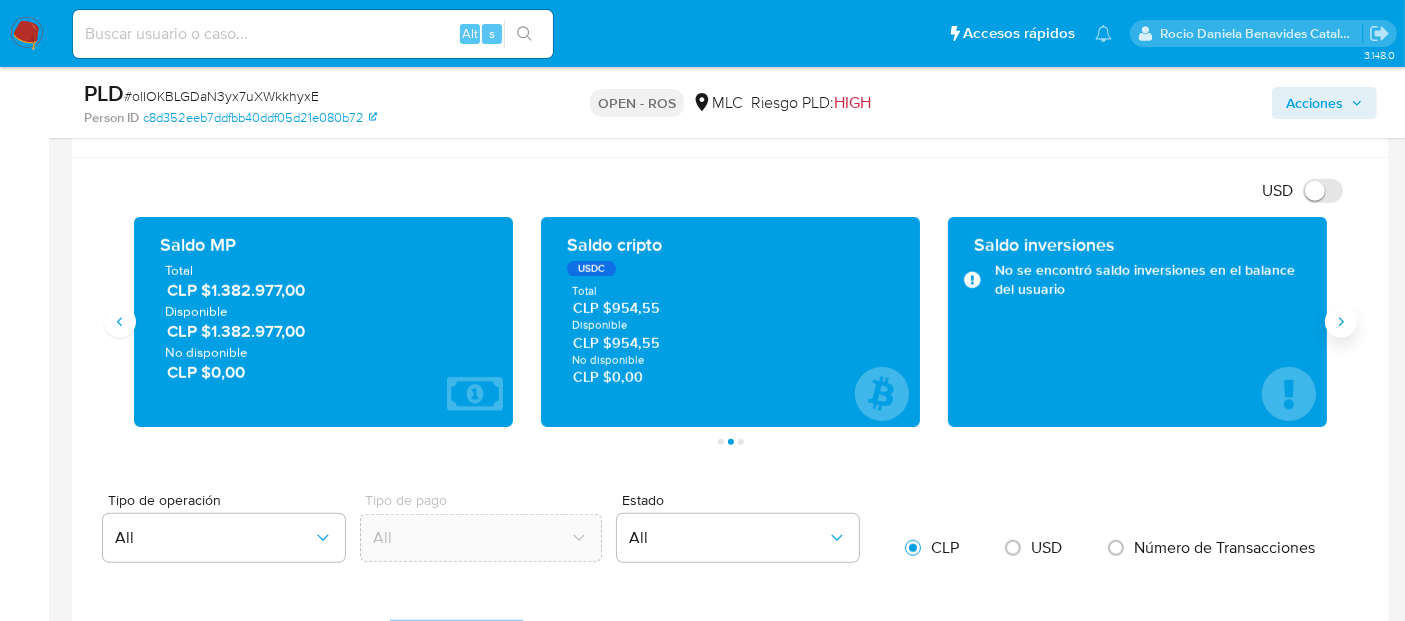 click 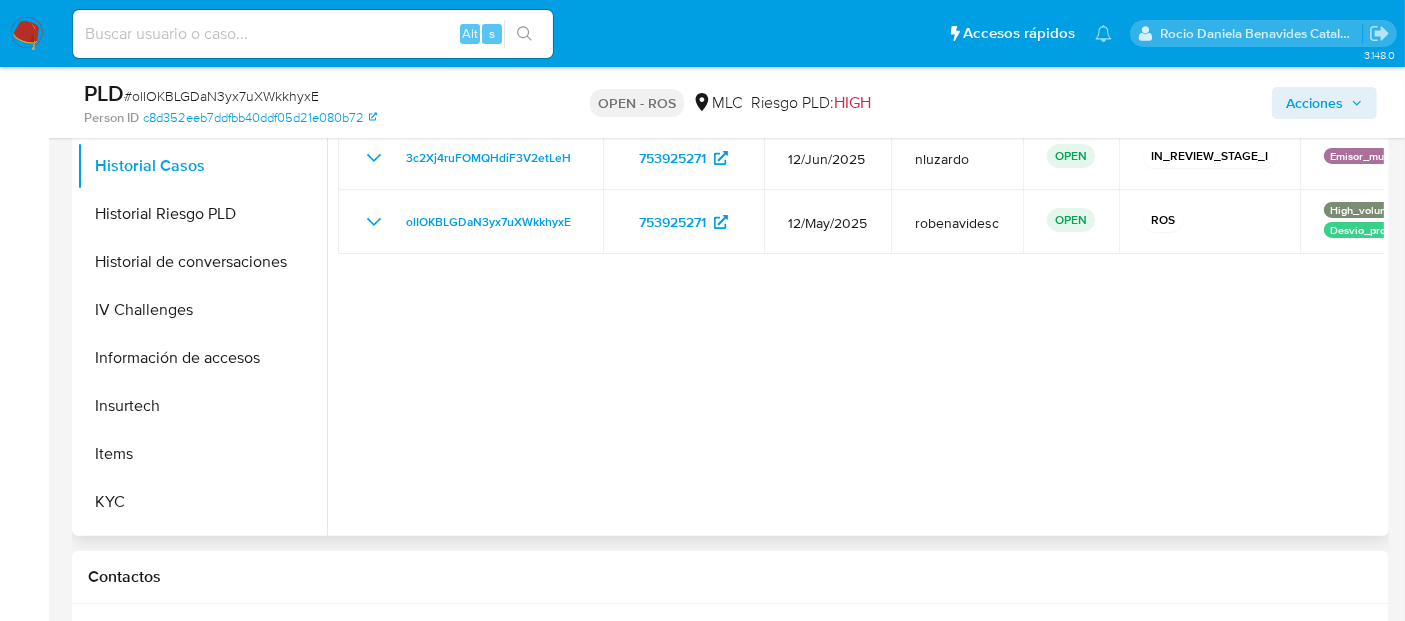 scroll, scrollTop: 643, scrollLeft: 0, axis: vertical 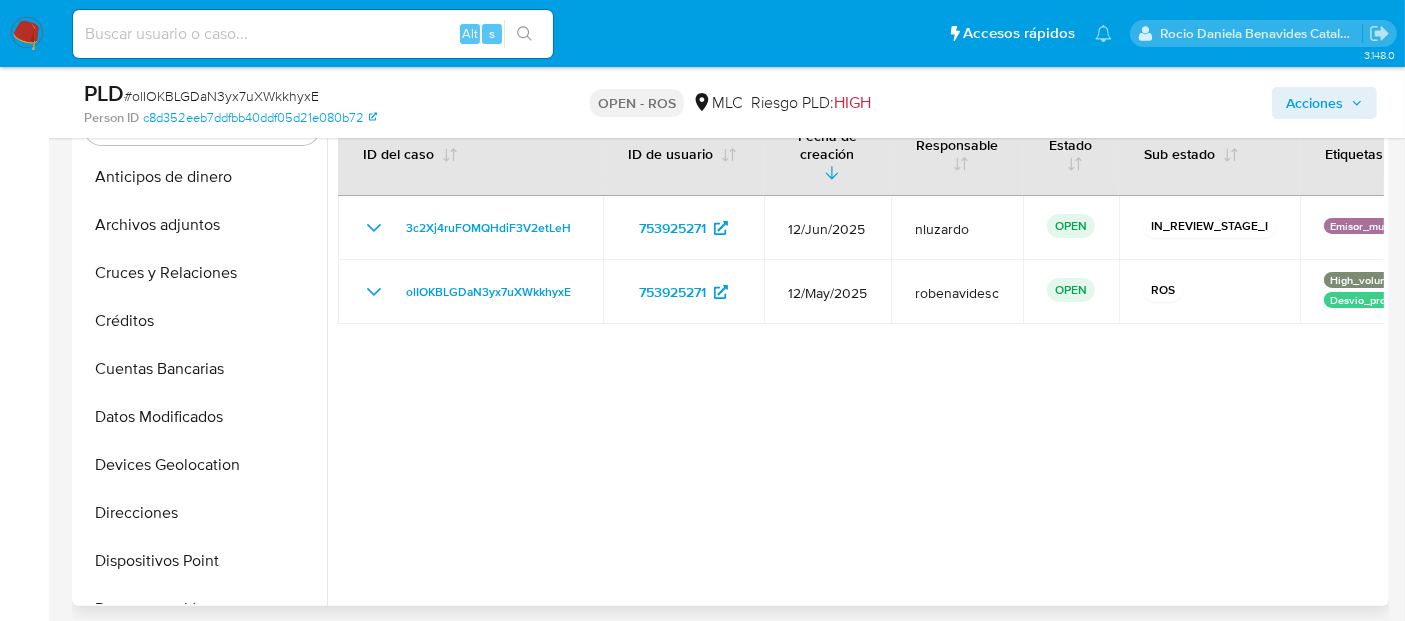 click at bounding box center (855, 350) 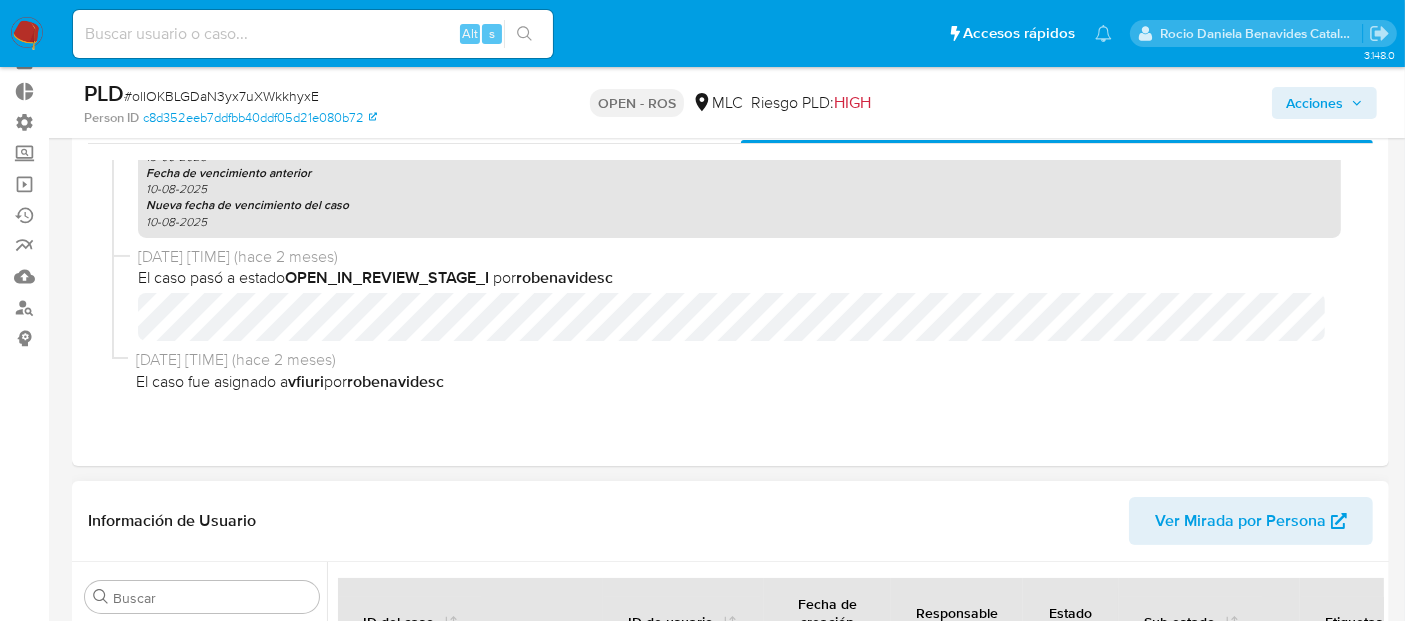 scroll, scrollTop: 0, scrollLeft: 0, axis: both 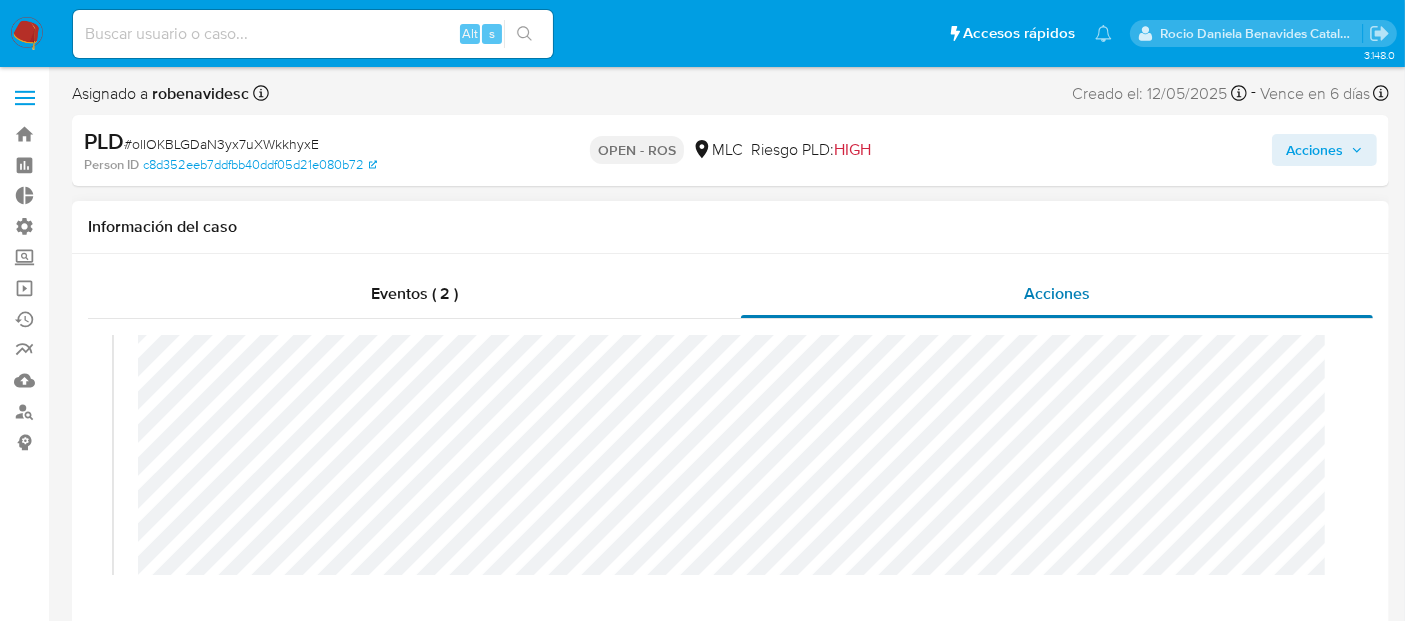 click on "Acciones" at bounding box center (1057, 294) 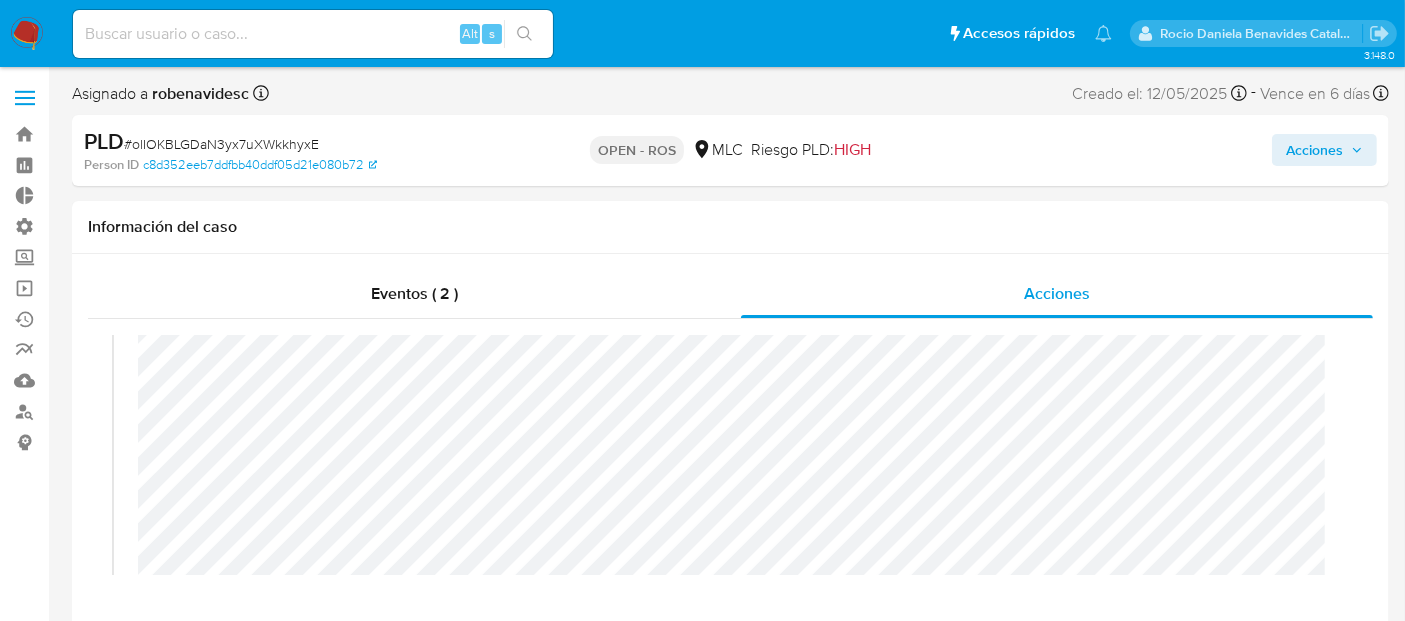 click on "Acciones" at bounding box center [1314, 150] 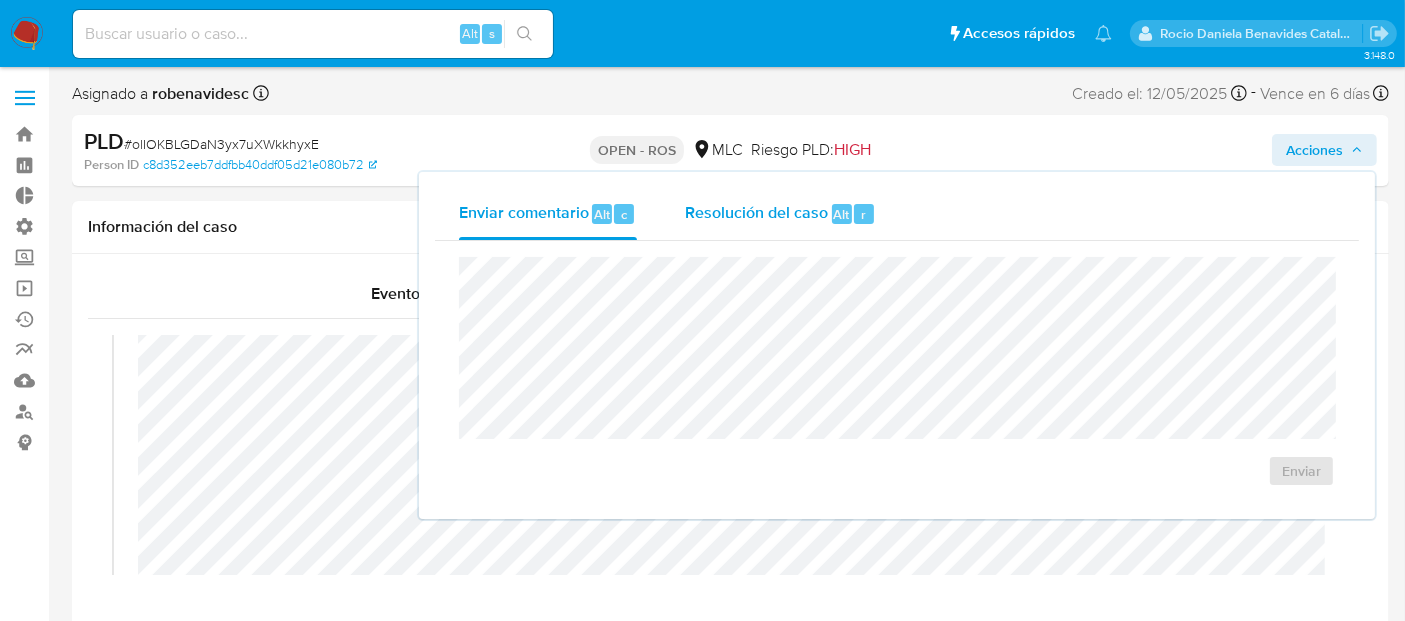 click on "Resolución del caso Alt r" at bounding box center (780, 214) 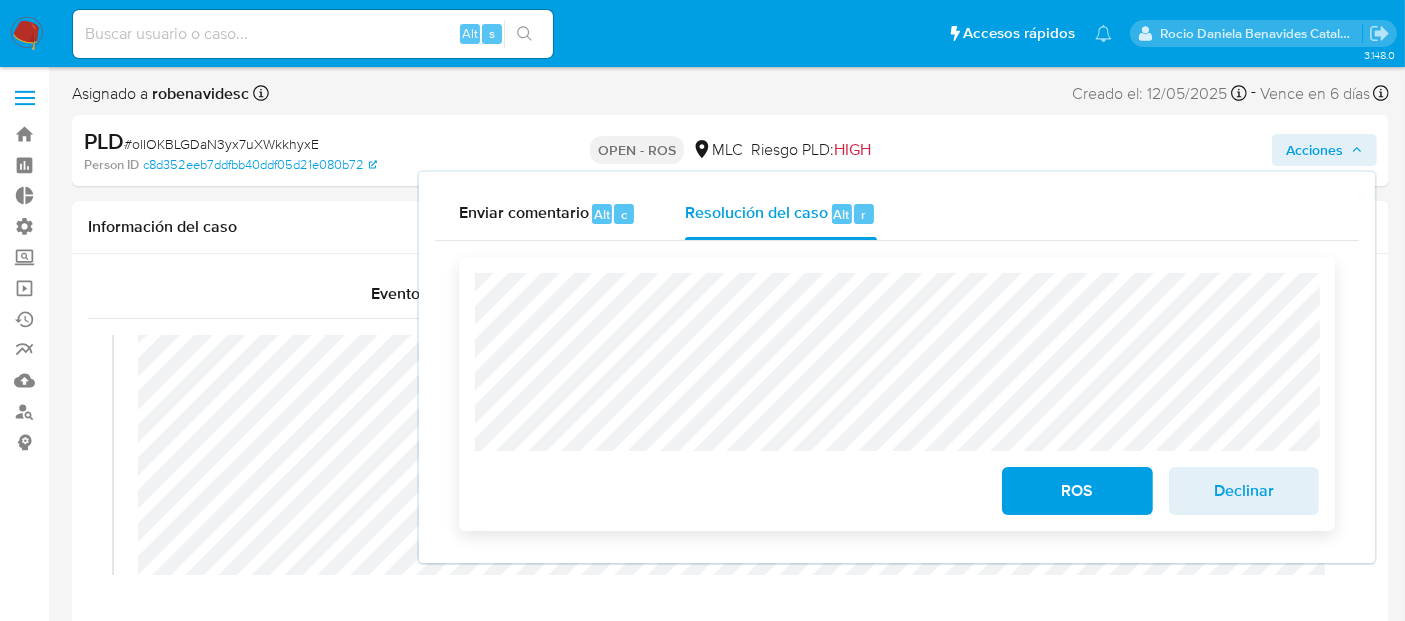 click on "ROS" at bounding box center (1077, 491) 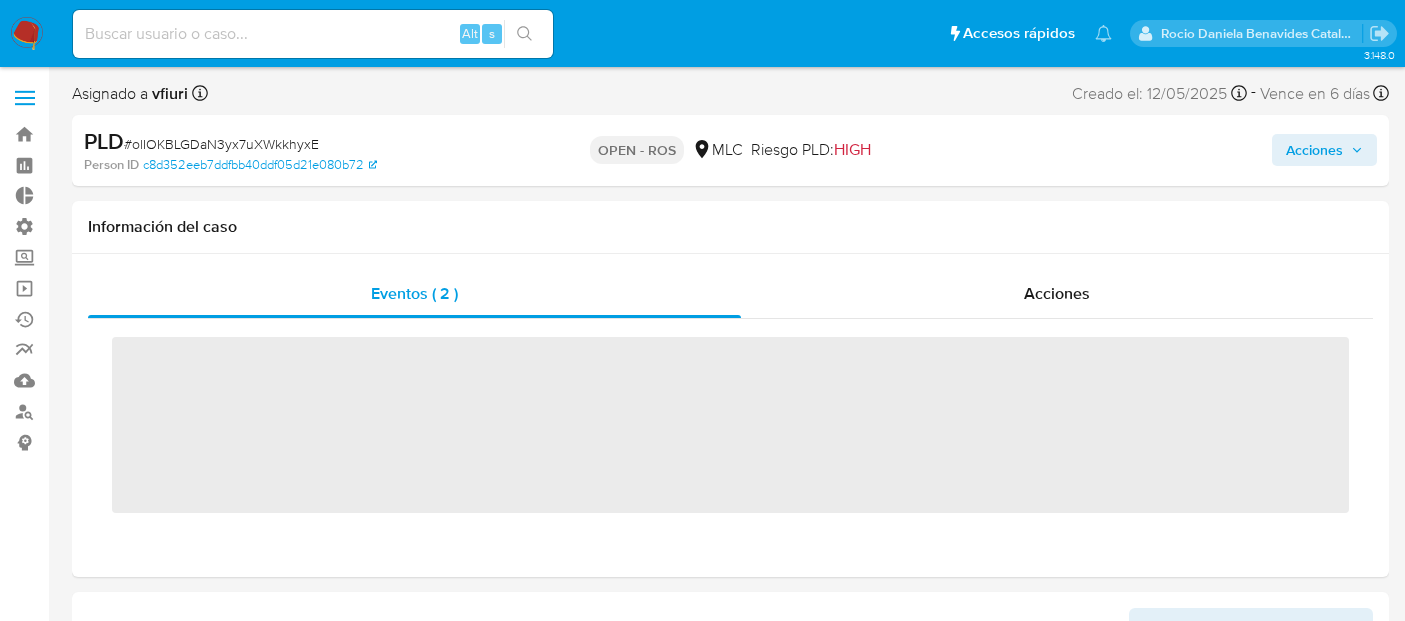 scroll, scrollTop: 0, scrollLeft: 0, axis: both 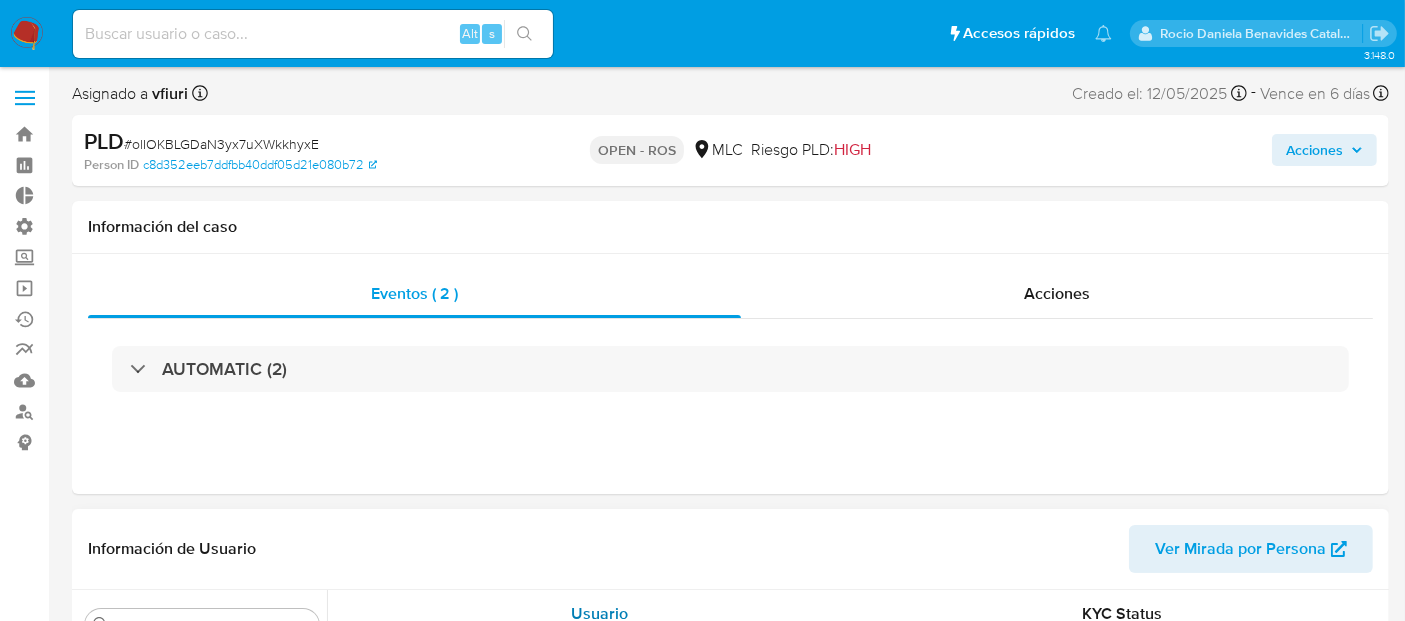 select on "10" 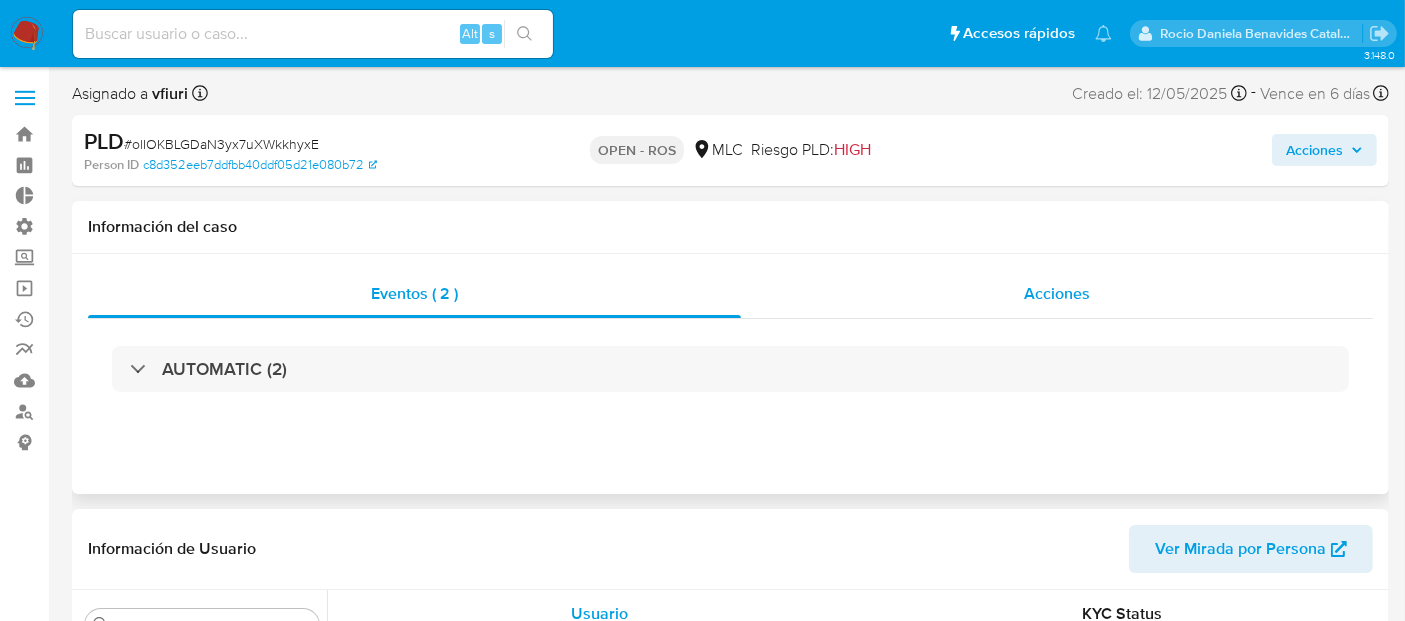click on "Acciones" at bounding box center [1057, 294] 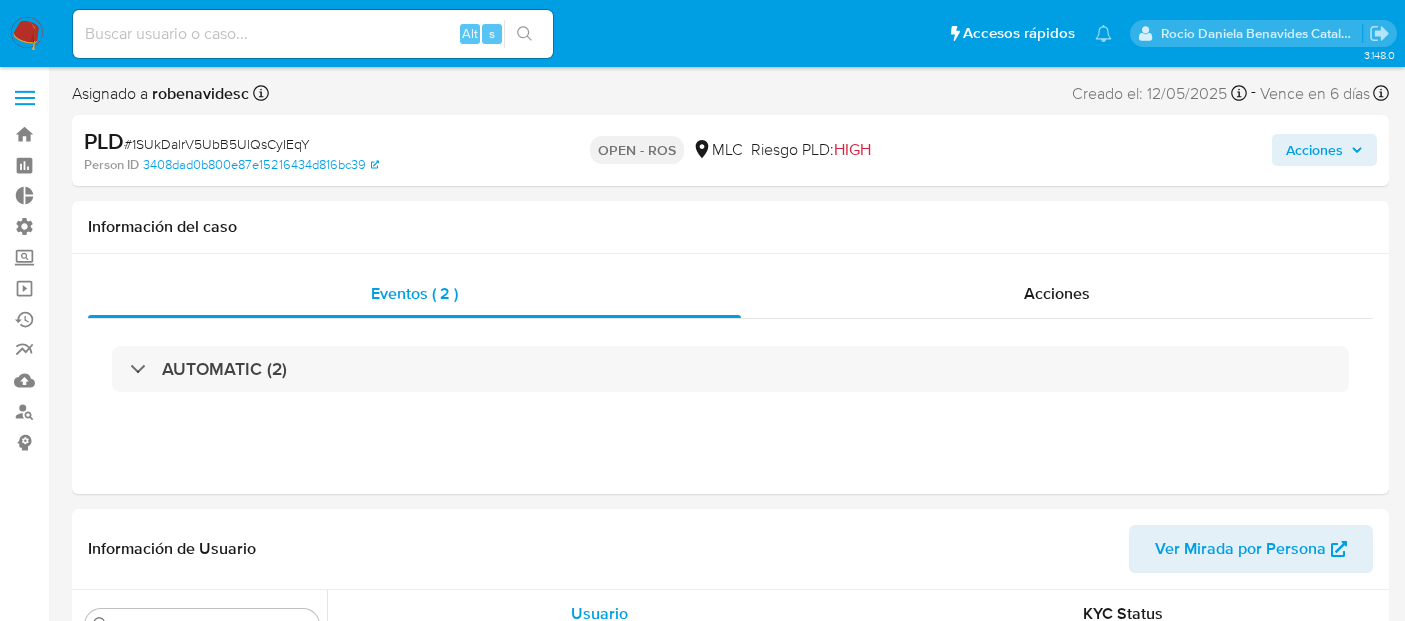select on "10" 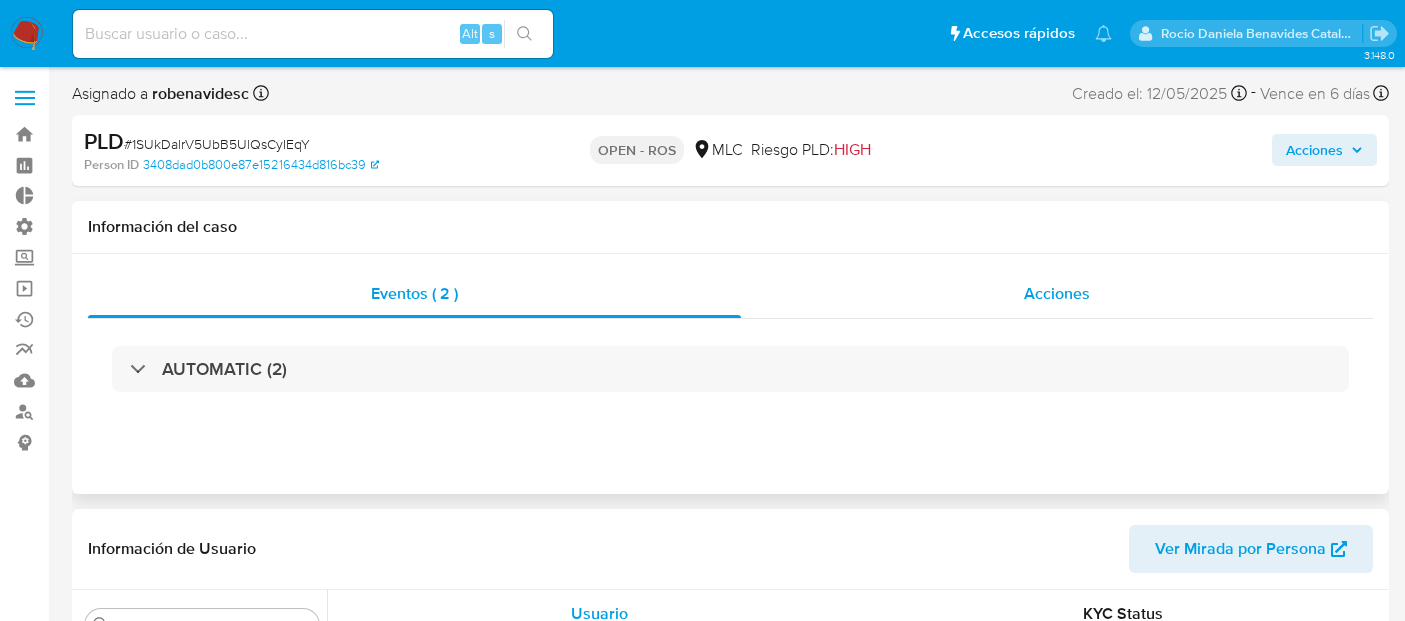 scroll, scrollTop: 0, scrollLeft: 0, axis: both 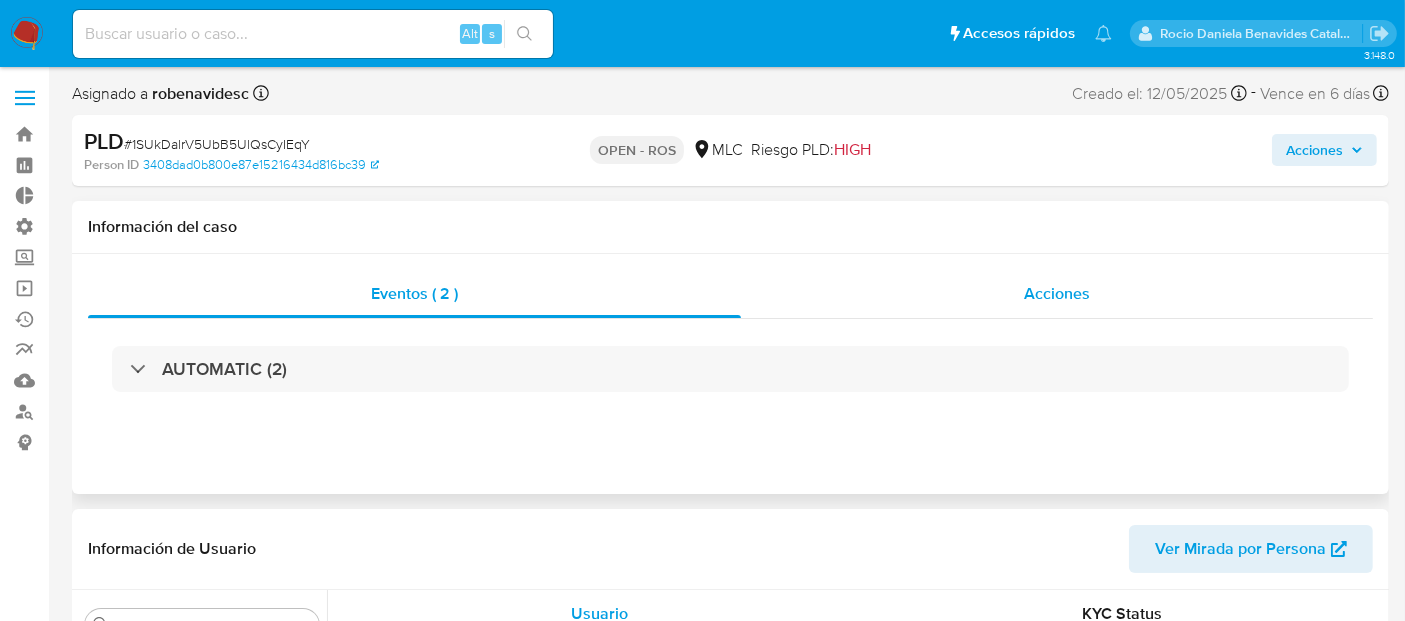 click on "Acciones" at bounding box center (1057, 294) 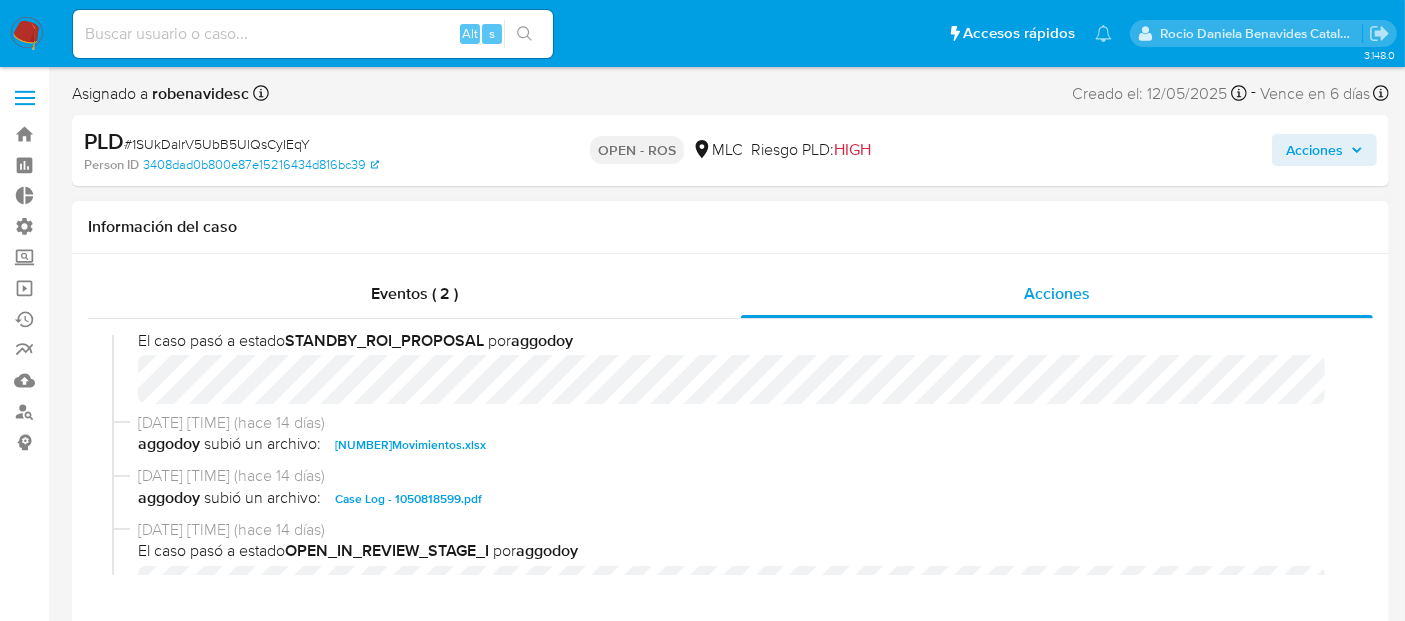 scroll, scrollTop: 720, scrollLeft: 0, axis: vertical 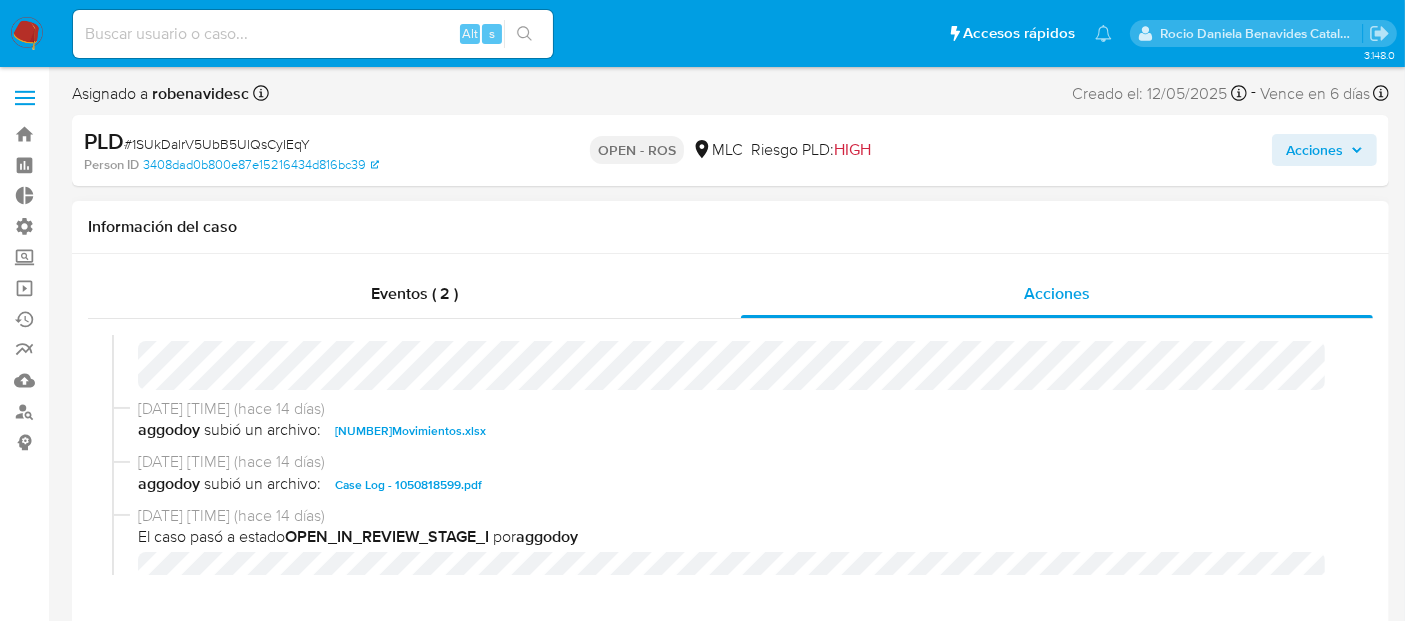 click on "Case Log -  1050818599.pdf" at bounding box center [408, 485] 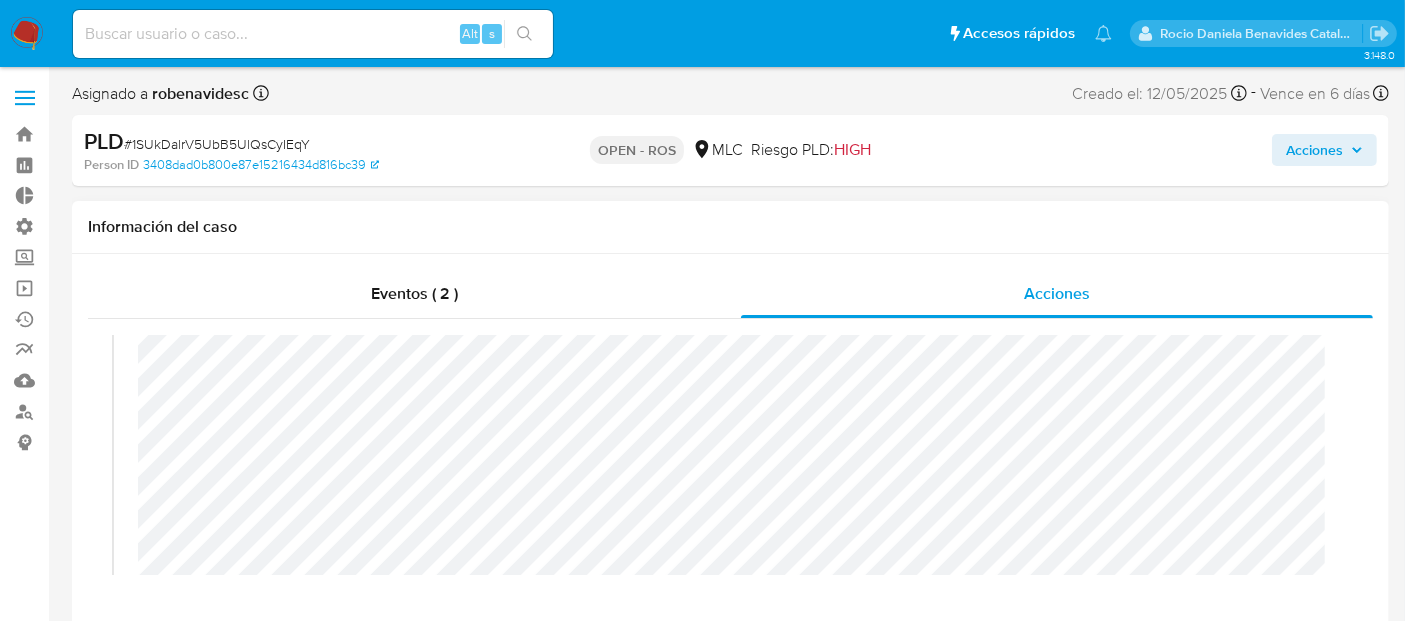 scroll, scrollTop: 304, scrollLeft: 0, axis: vertical 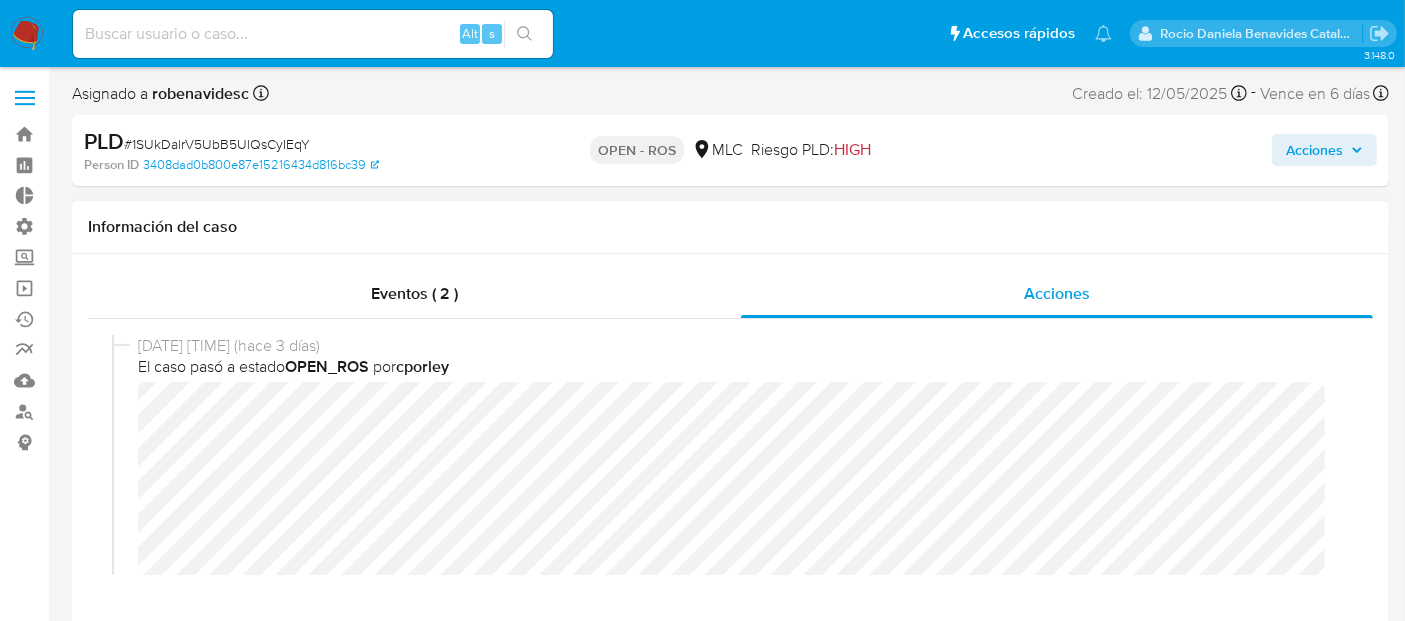 click on "01/08/2025 15:51:22 (hace 3 días) El caso pasó a estado  OPEN_ROS      por  cporley" at bounding box center (730, 597) 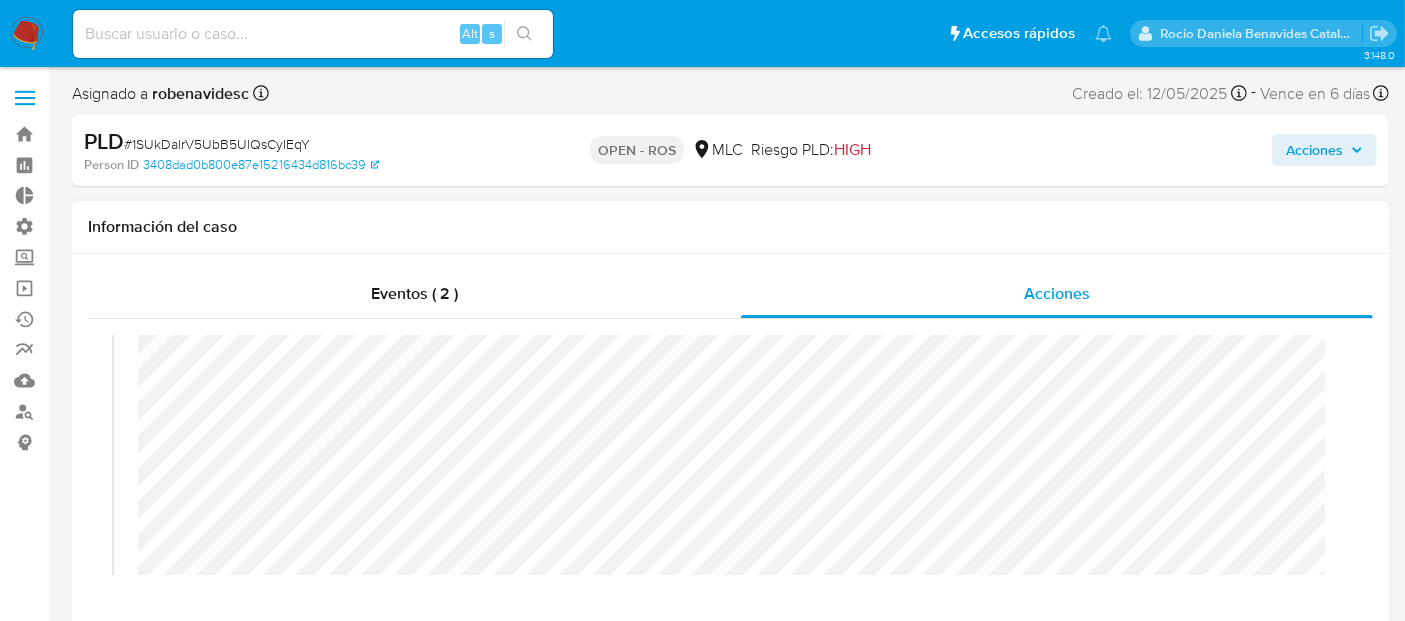 scroll, scrollTop: 0, scrollLeft: 0, axis: both 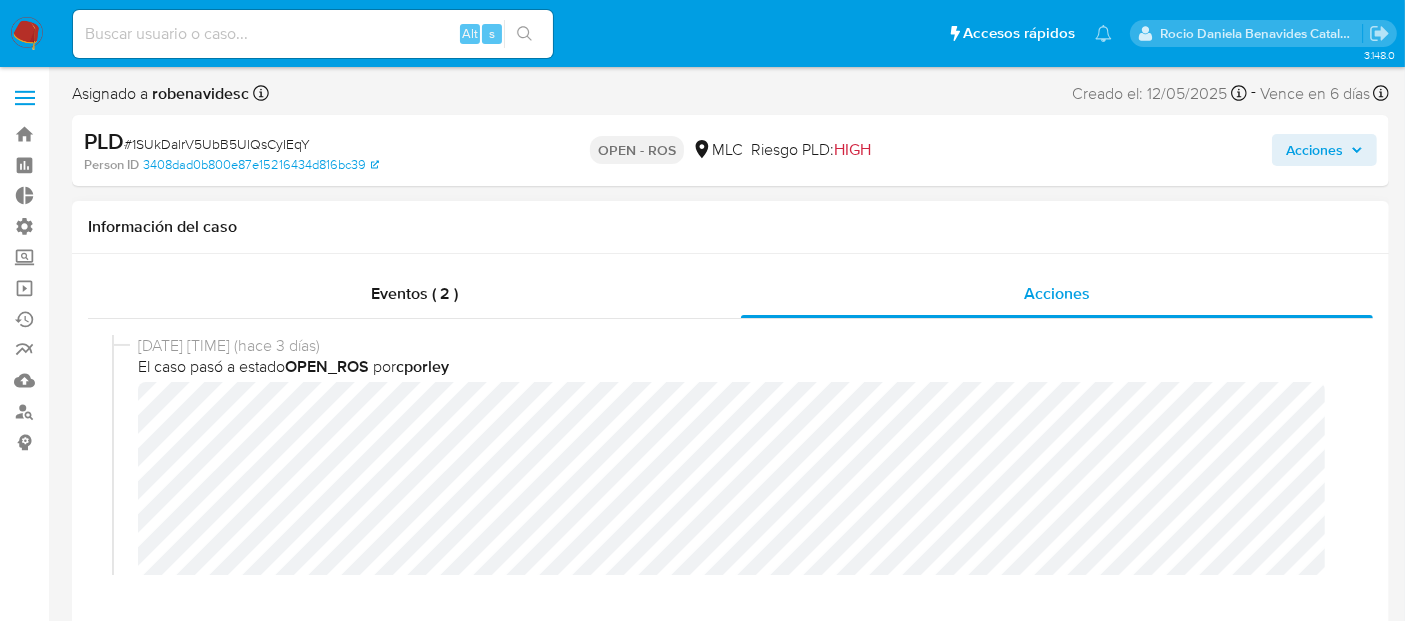 click on "El caso pasó a estado  OPEN_ROS      por  cporley" at bounding box center (739, 367) 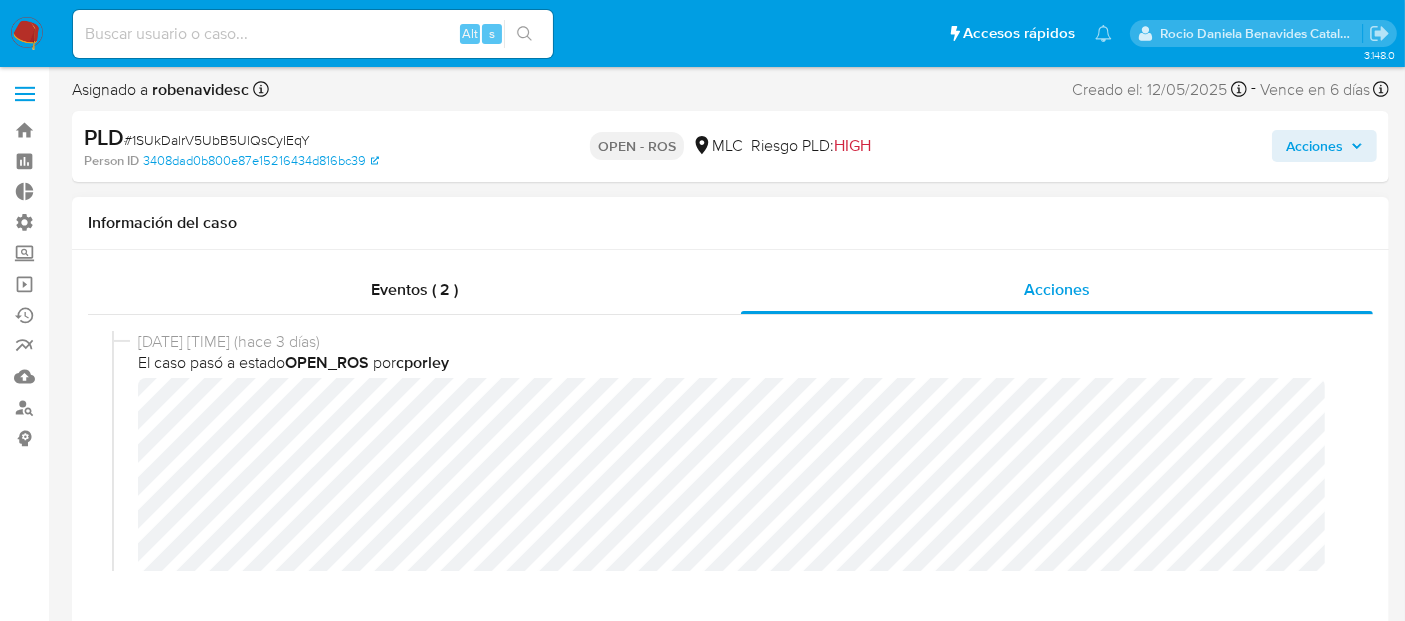 scroll, scrollTop: 0, scrollLeft: 0, axis: both 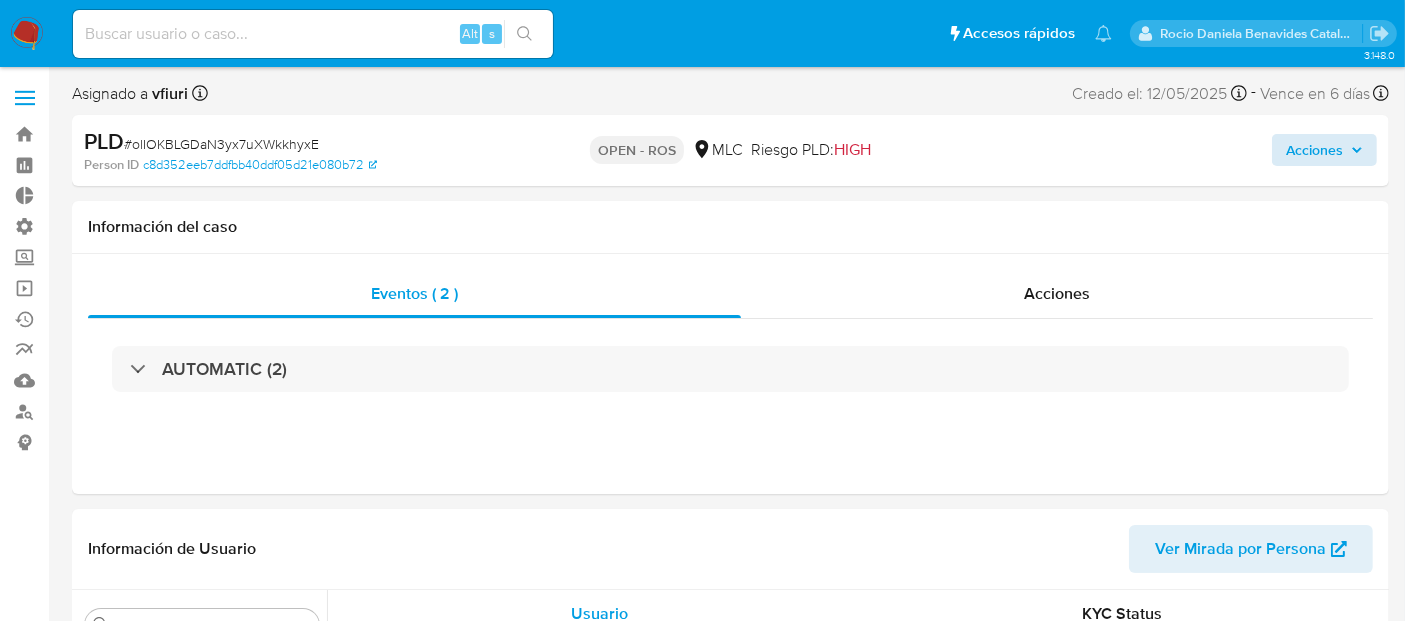 select on "10" 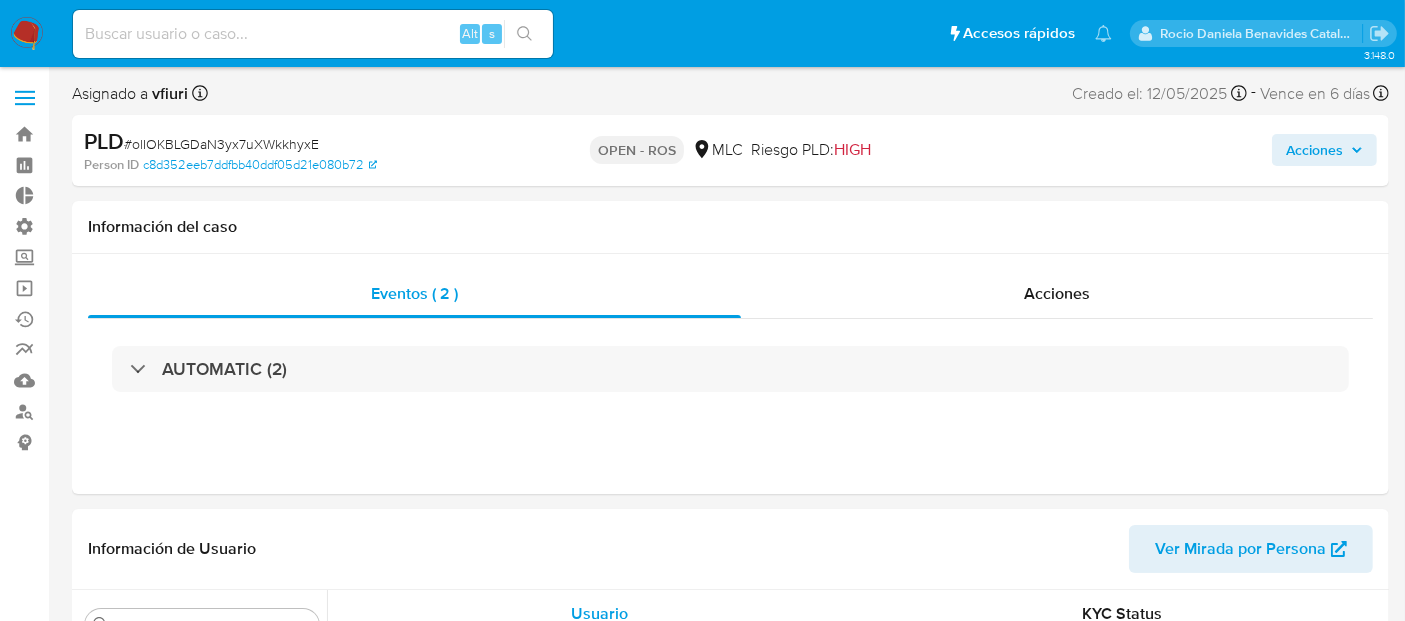 click on "Acciones" at bounding box center (1314, 150) 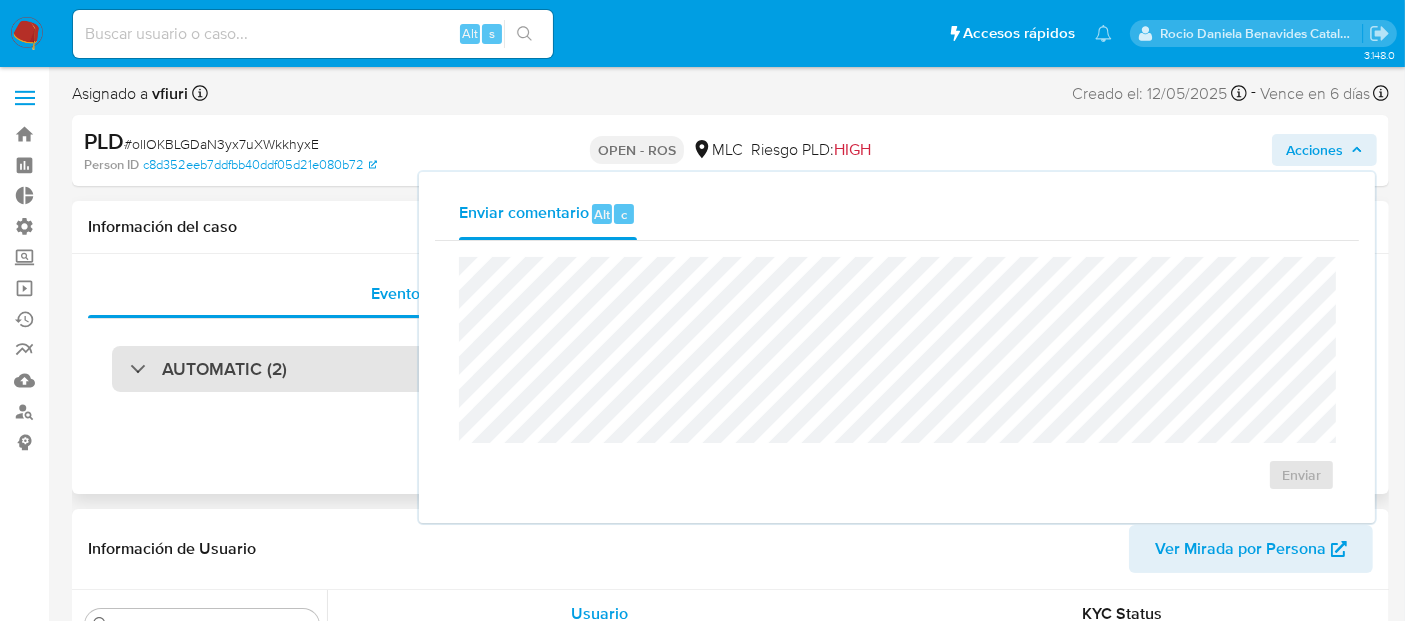 click on "AUTOMATIC (2)" at bounding box center (730, 369) 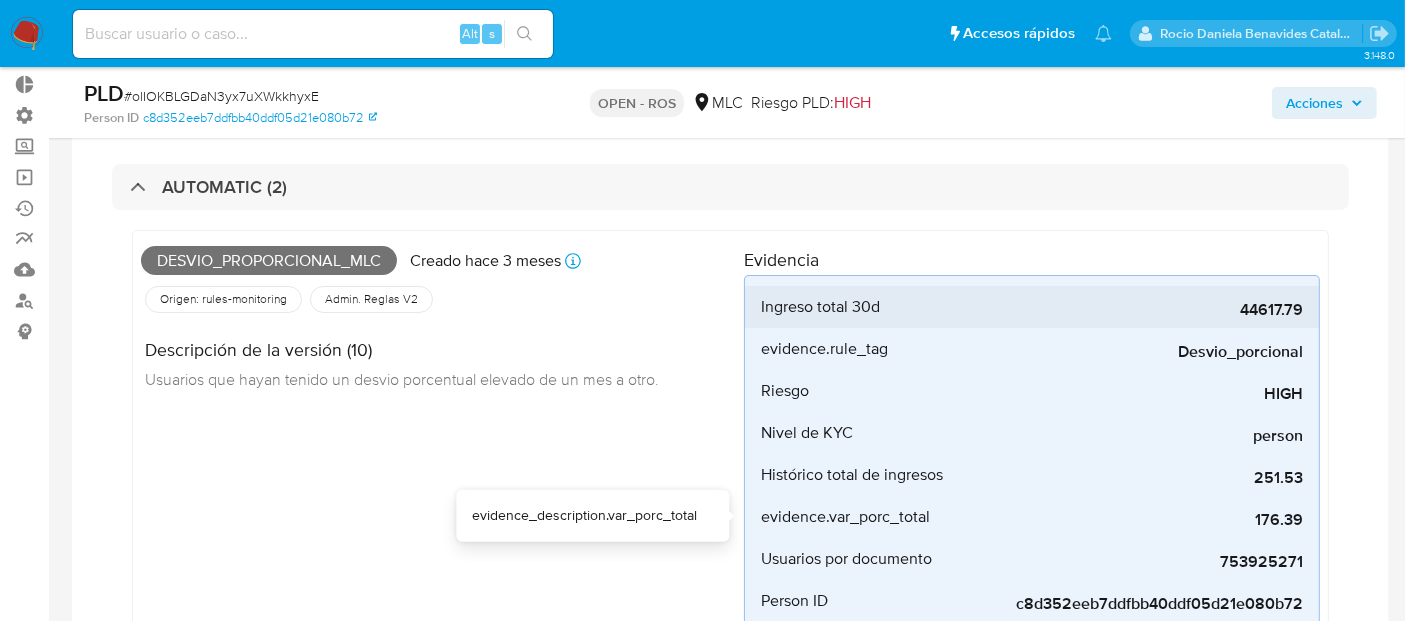 scroll, scrollTop: 115, scrollLeft: 0, axis: vertical 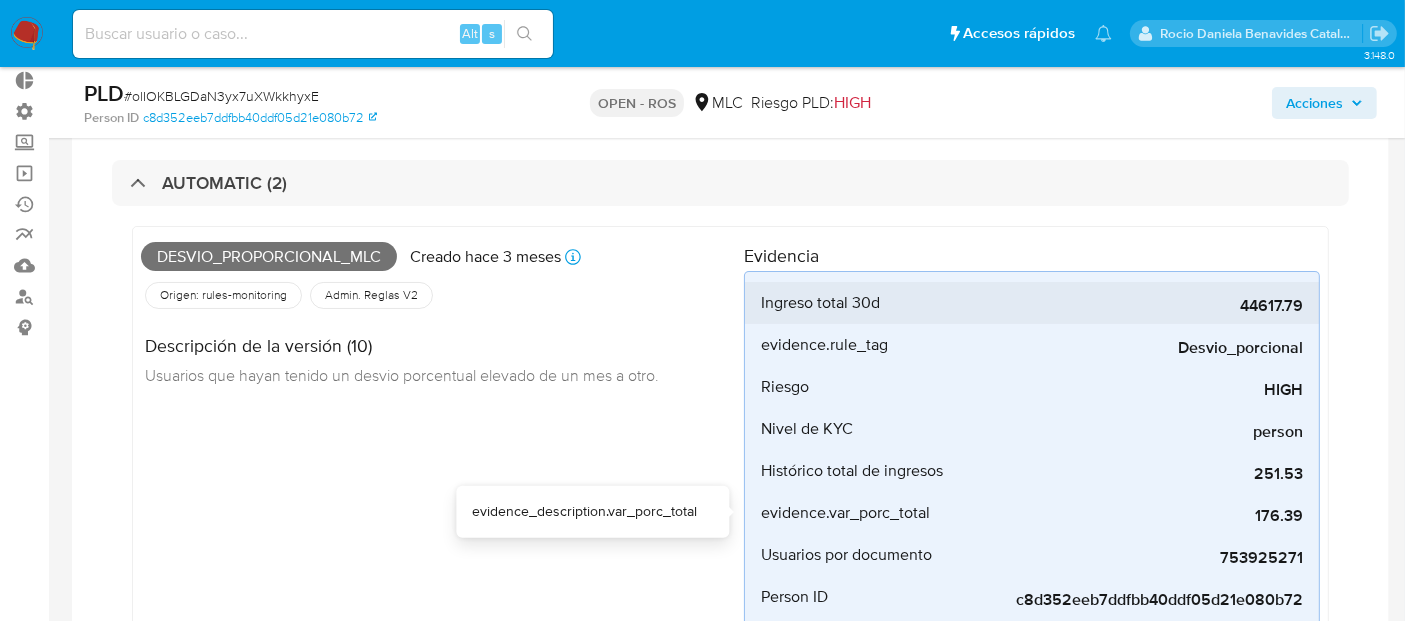 click on "evidence.var_porc_total" at bounding box center (845, 513) 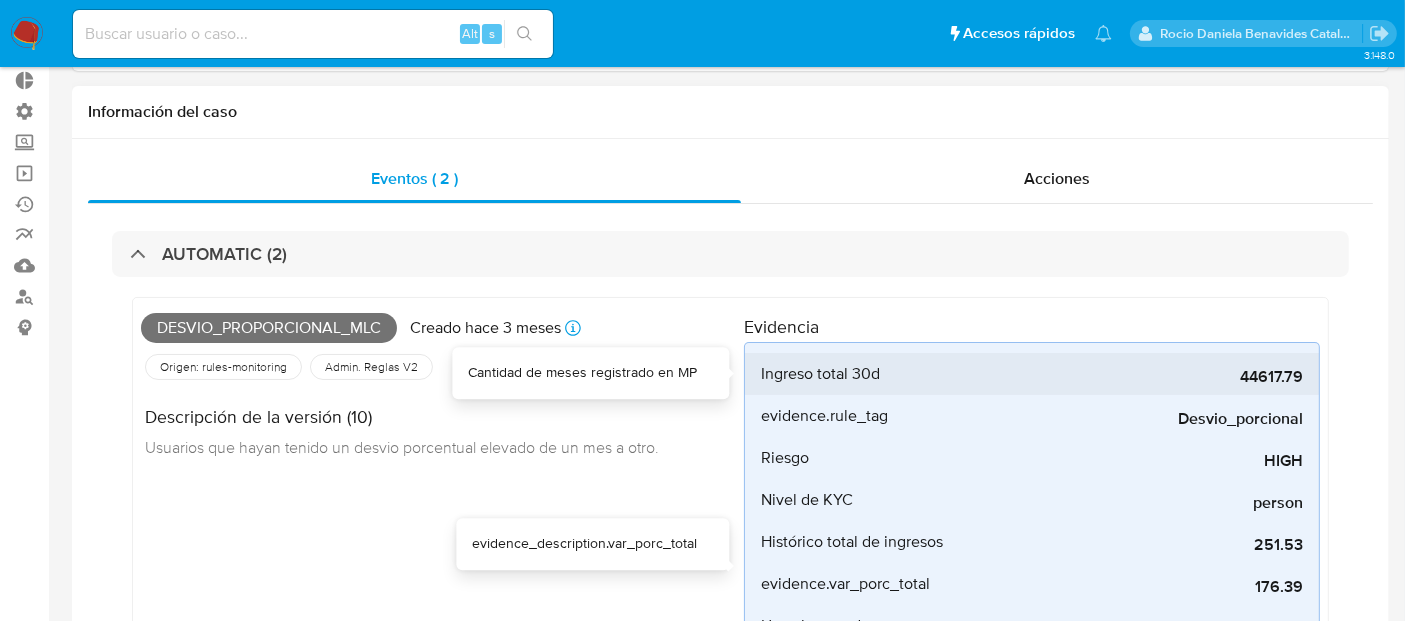 scroll, scrollTop: 0, scrollLeft: 0, axis: both 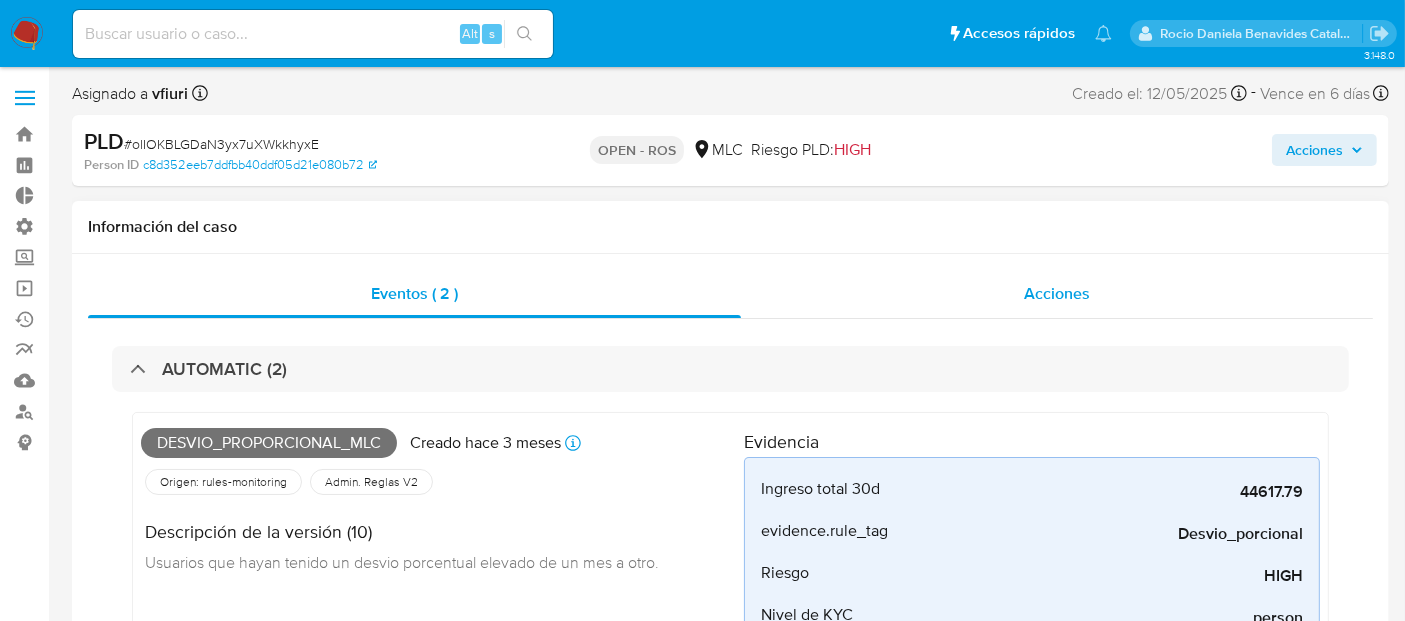 click on "Acciones" at bounding box center [1057, 294] 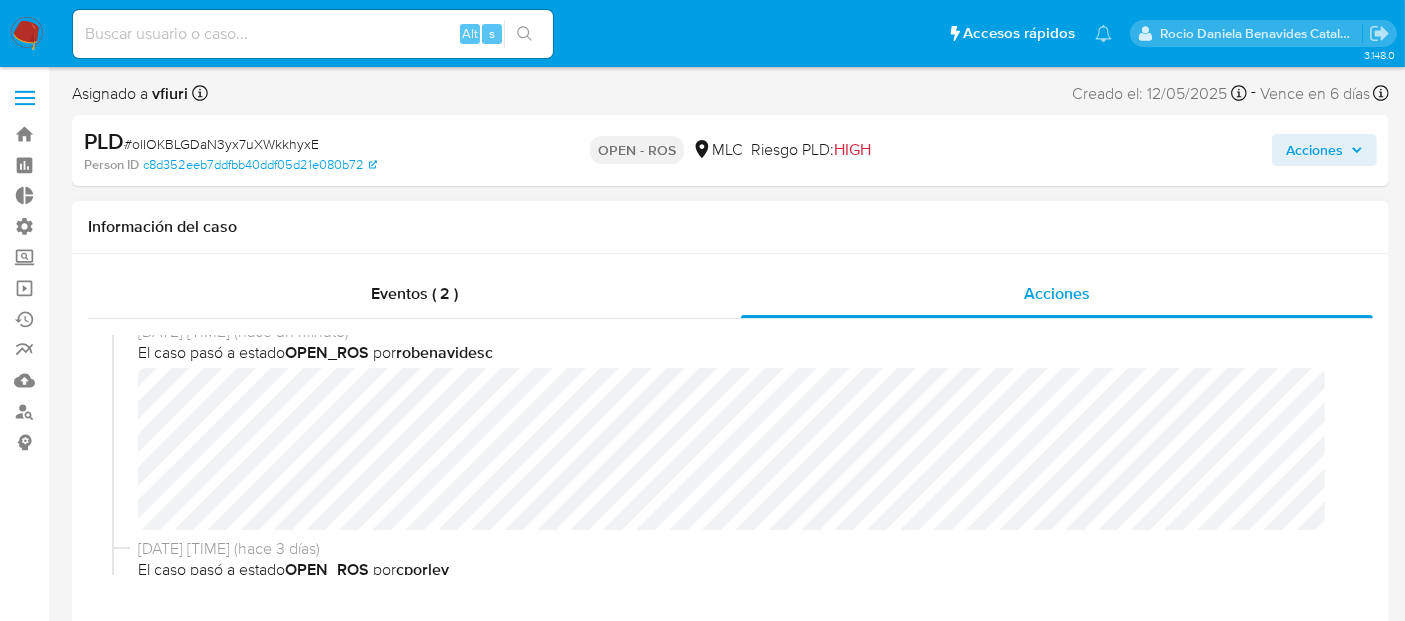 scroll, scrollTop: 0, scrollLeft: 0, axis: both 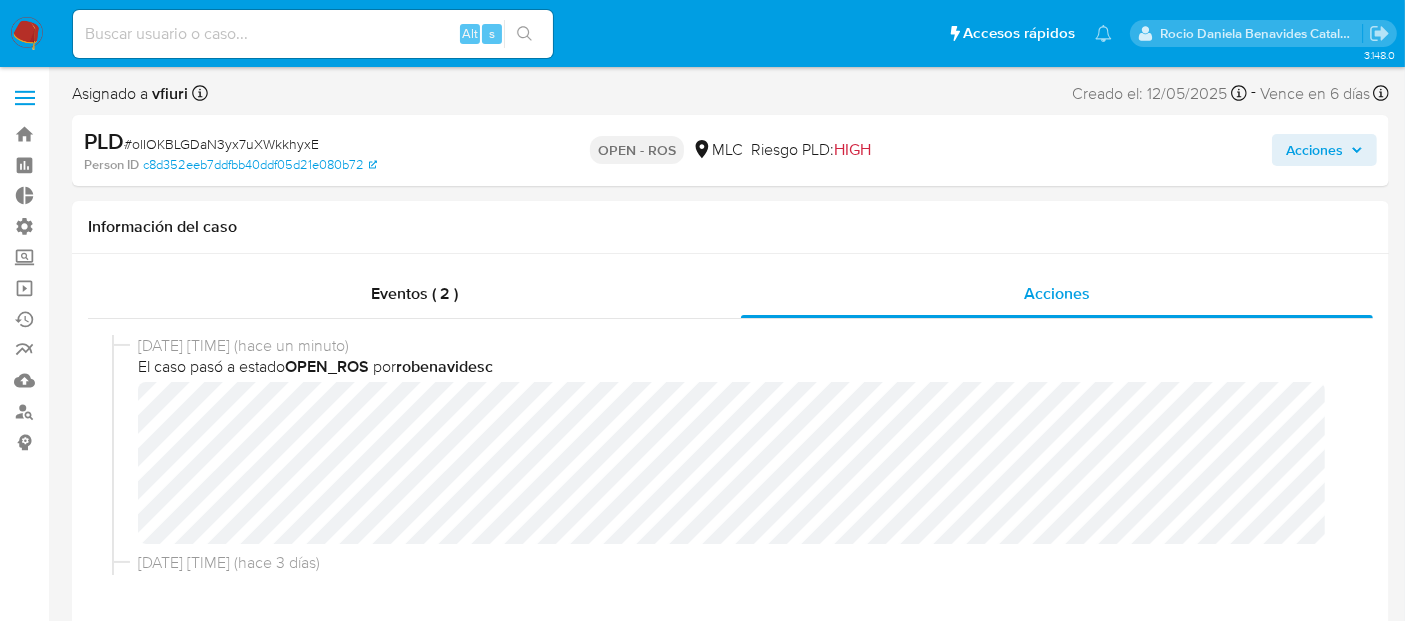 click on "Acciones" at bounding box center (1314, 150) 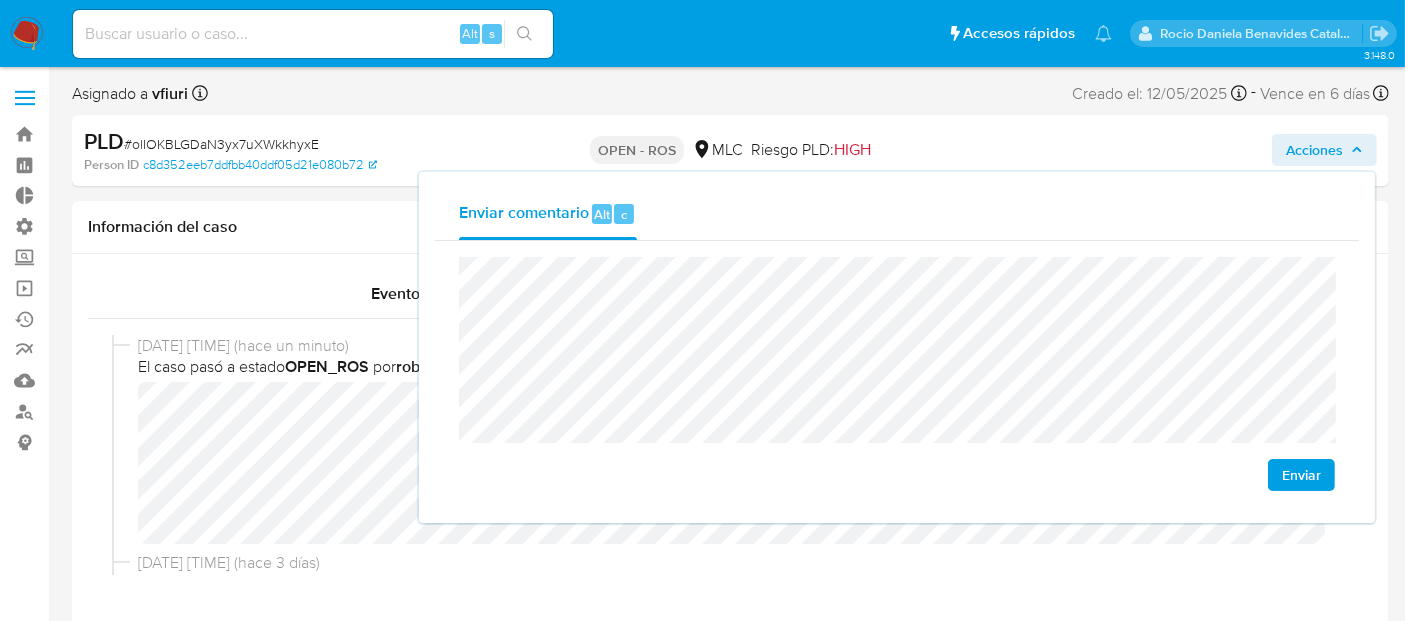 click on "Enviar" at bounding box center [1301, 475] 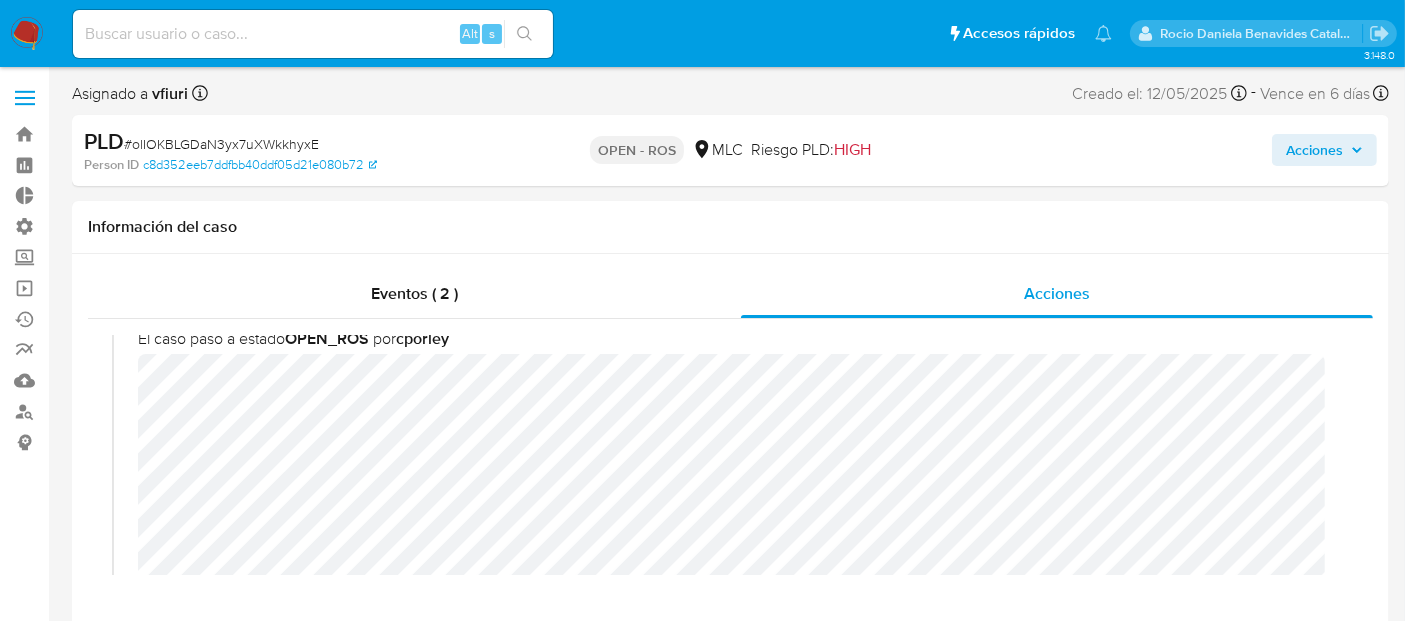 scroll, scrollTop: 0, scrollLeft: 0, axis: both 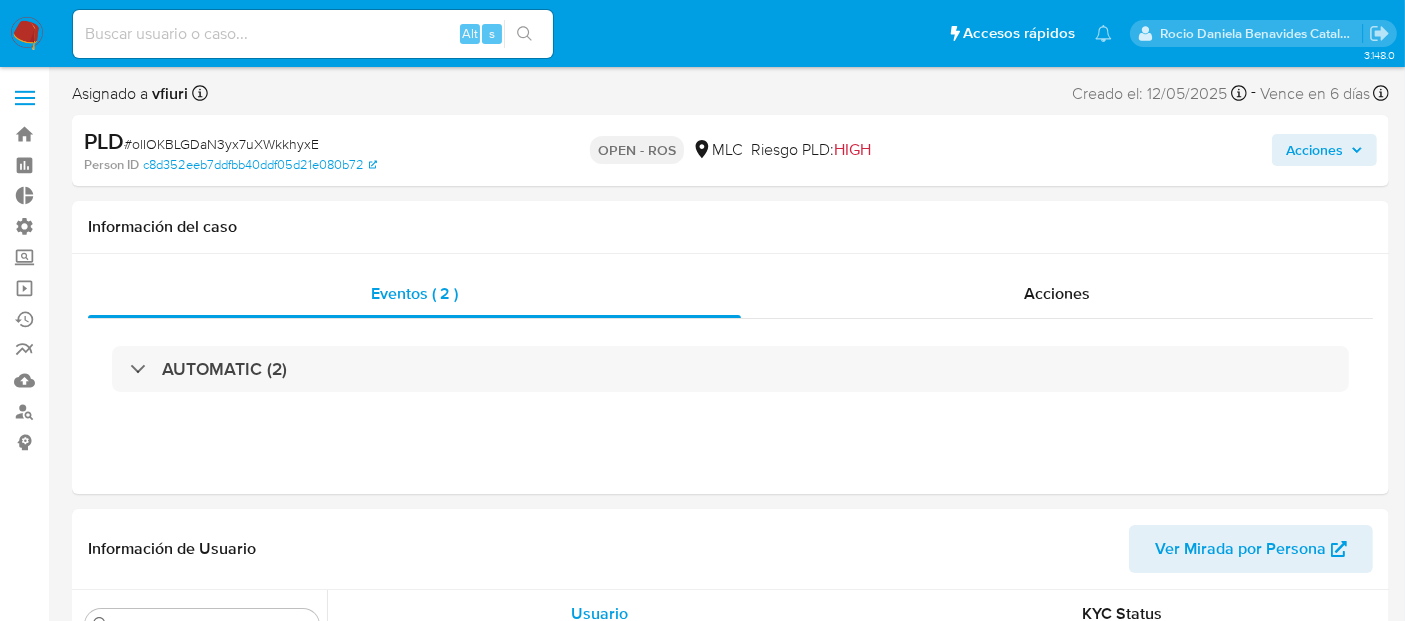 select on "10" 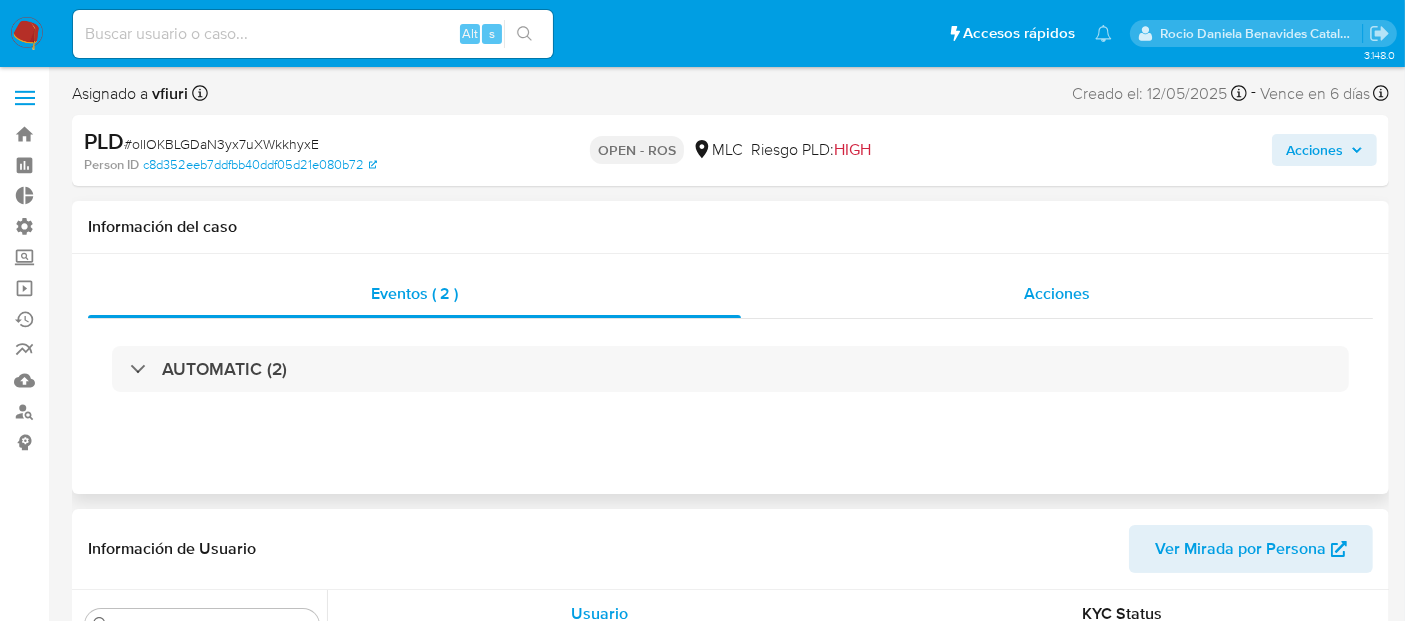click on "Acciones" at bounding box center [1057, 293] 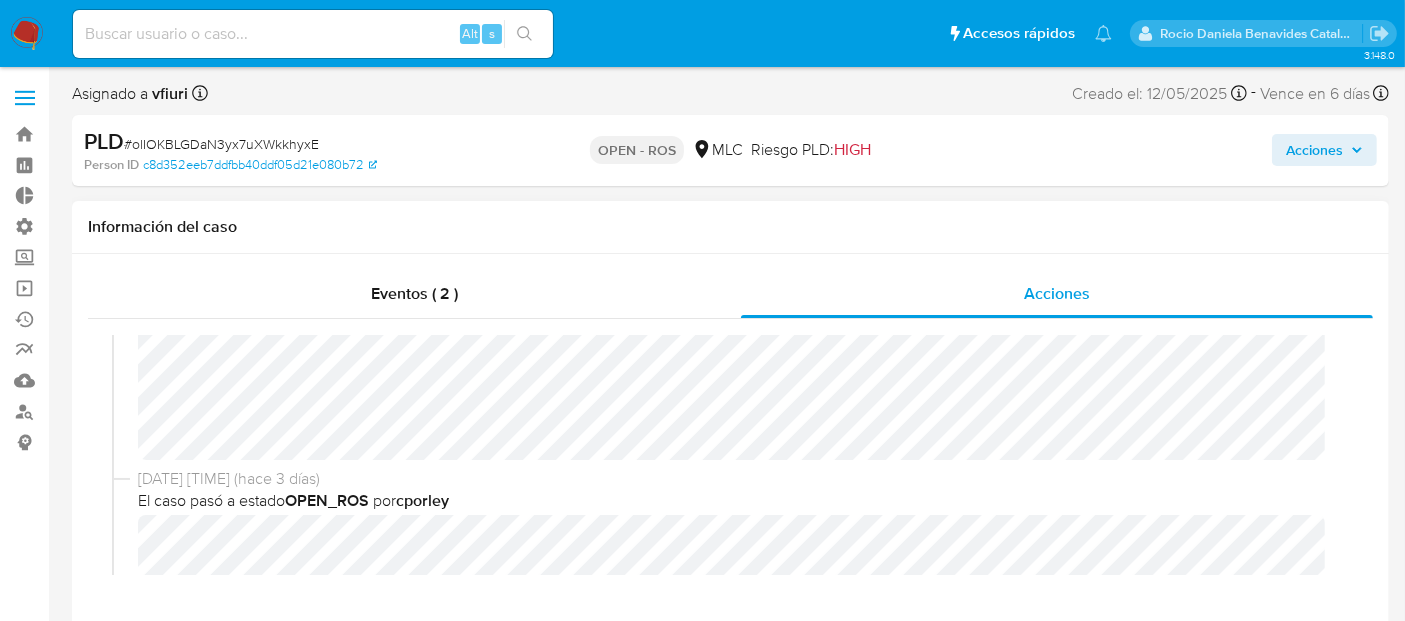scroll, scrollTop: 0, scrollLeft: 0, axis: both 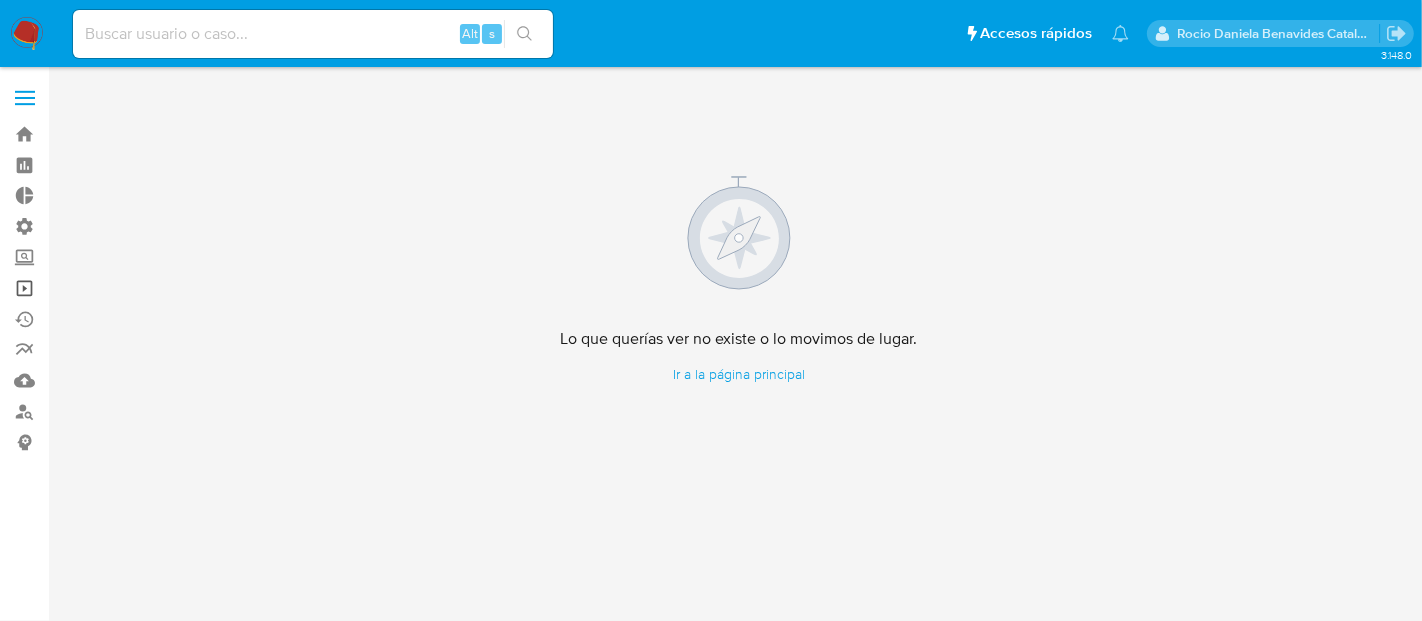click on "Operaciones masivas" at bounding box center [119, 288] 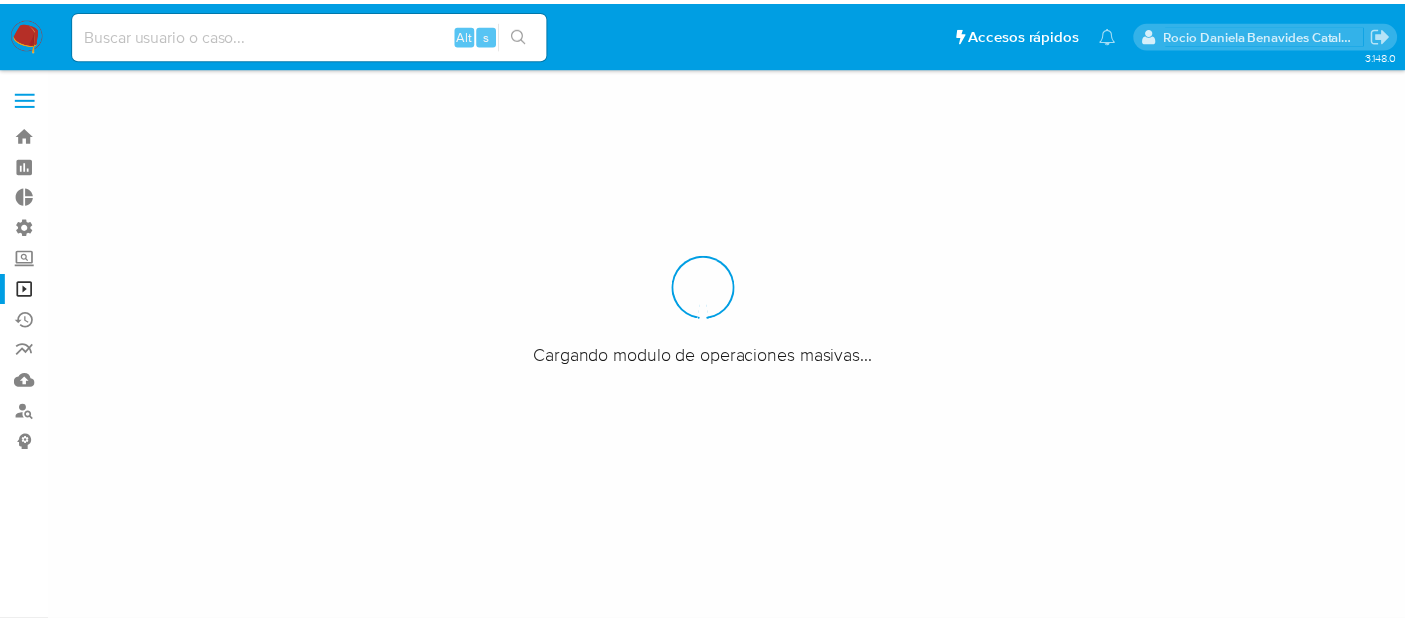 scroll, scrollTop: 0, scrollLeft: 0, axis: both 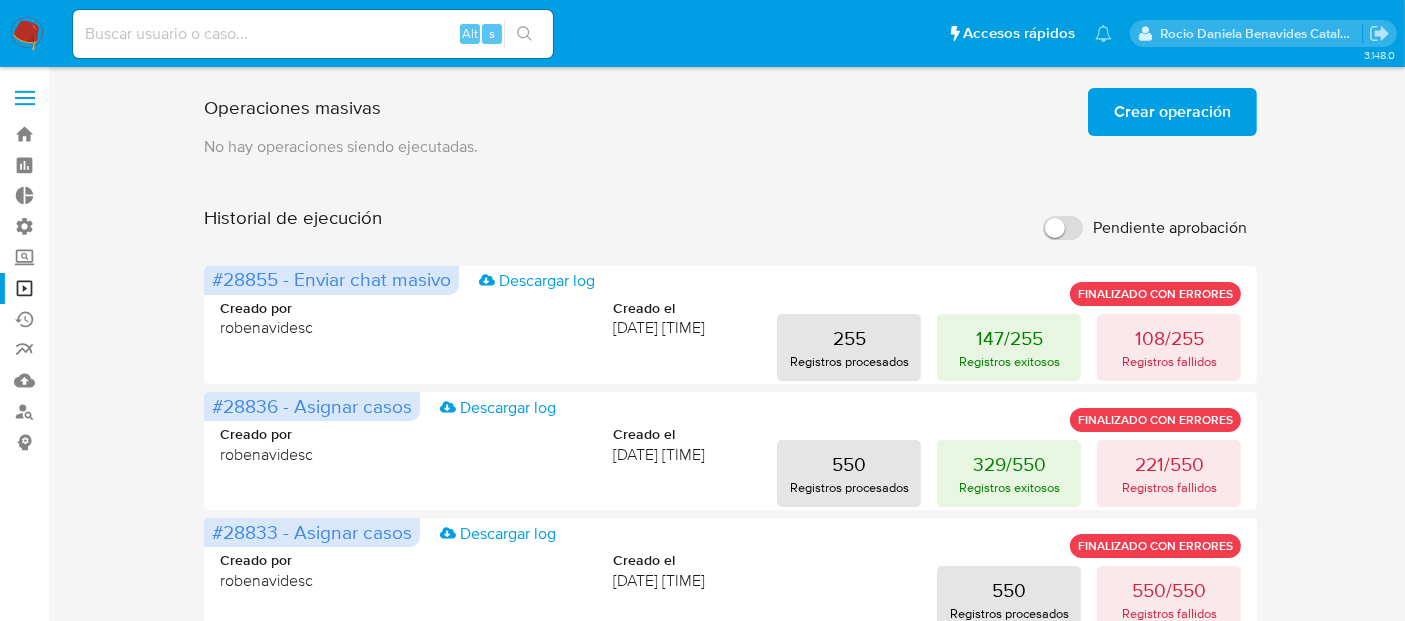 click on "Crear operación" at bounding box center [1172, 112] 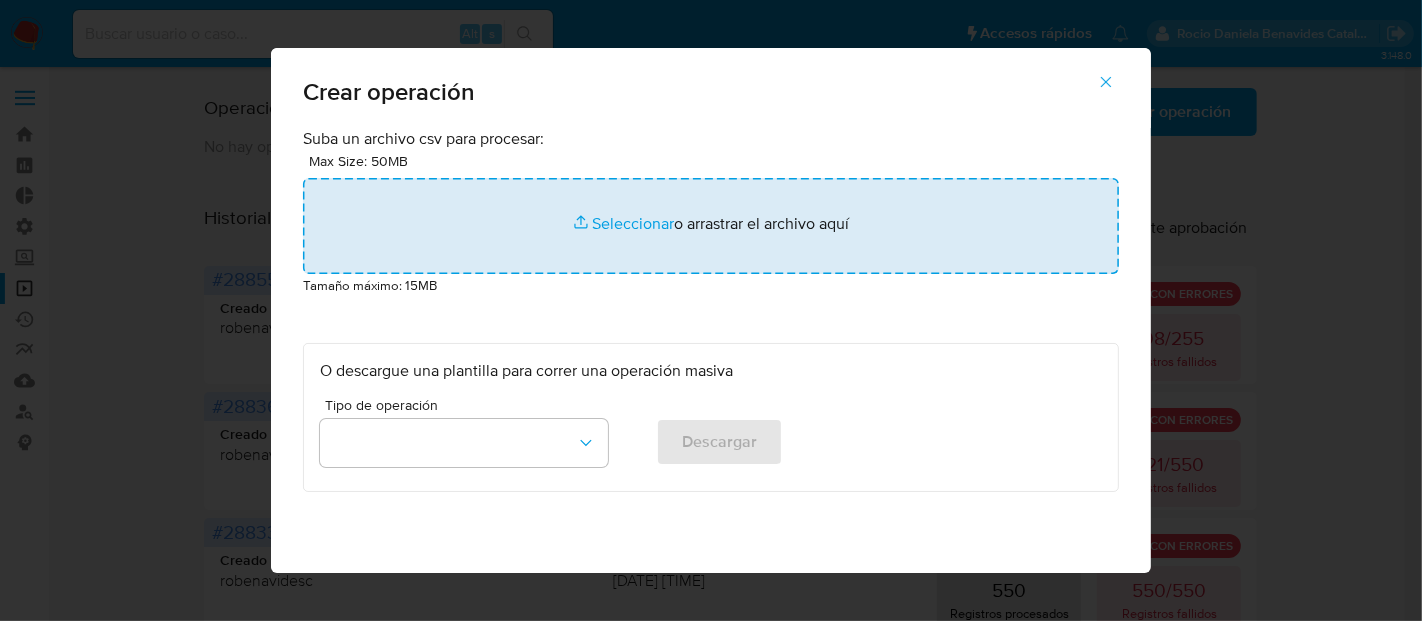 click at bounding box center [711, 226] 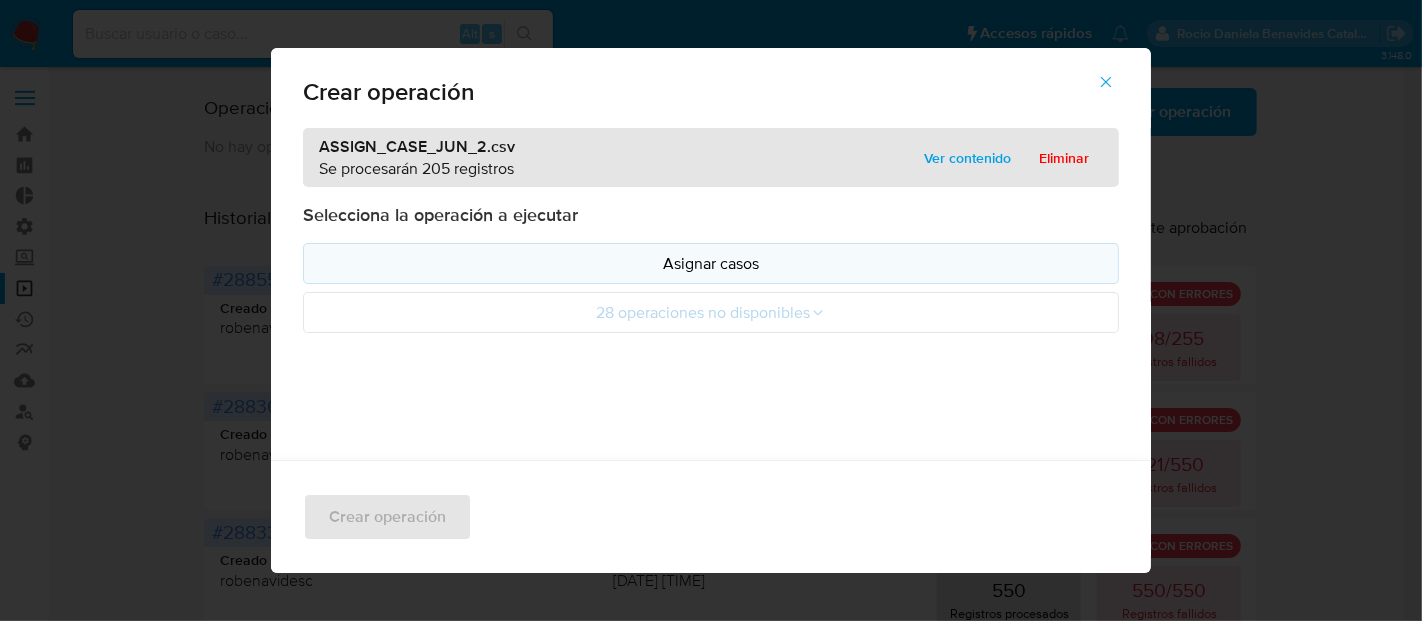 click on "Asignar casos" at bounding box center [711, 263] 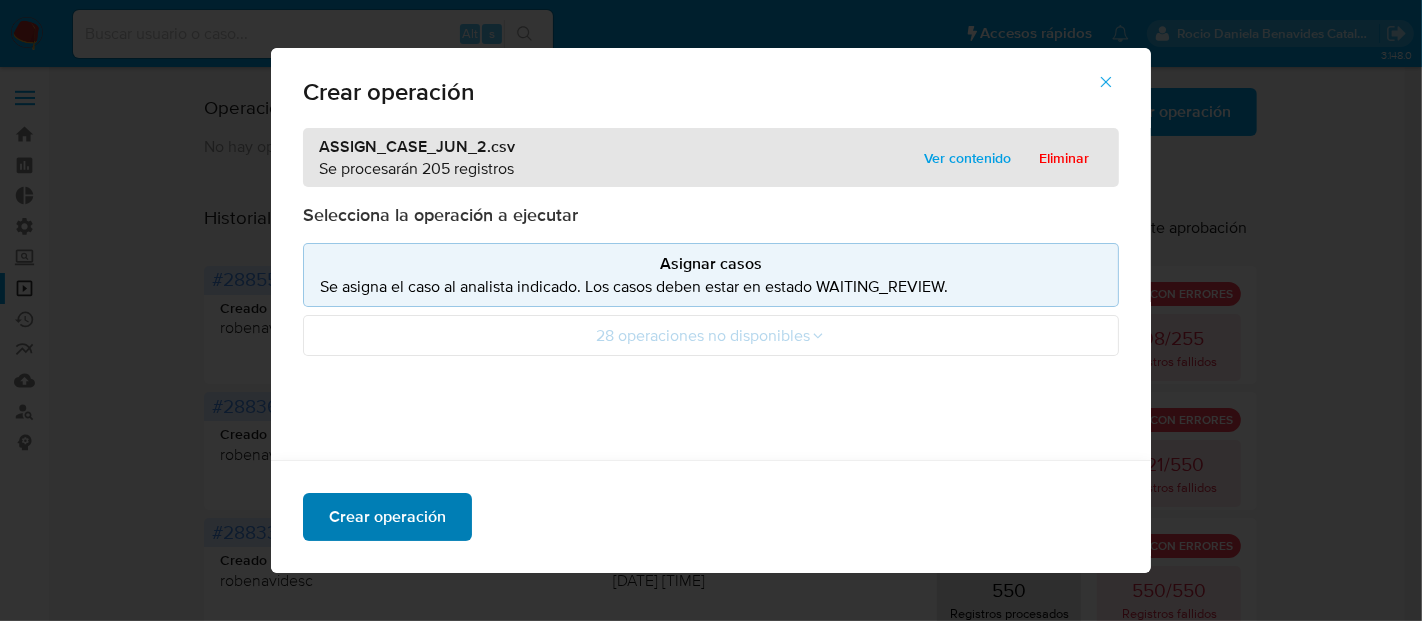 click on "Crear operación" at bounding box center (387, 517) 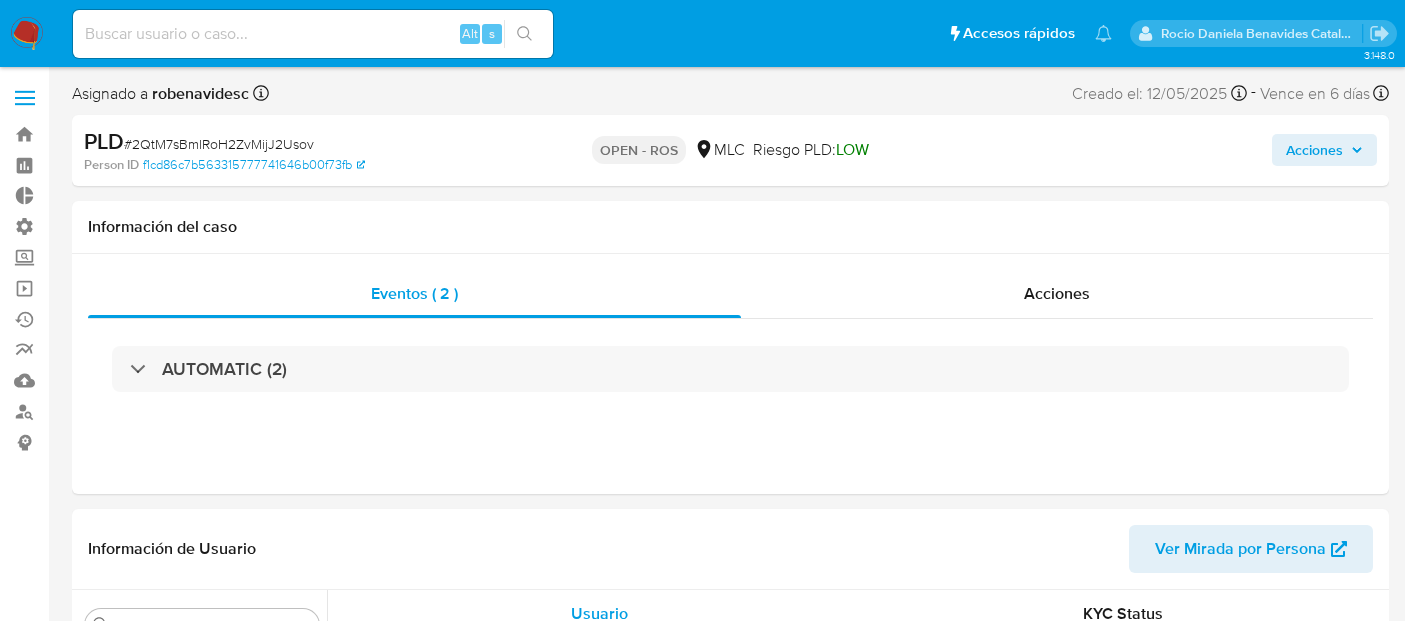 select on "10" 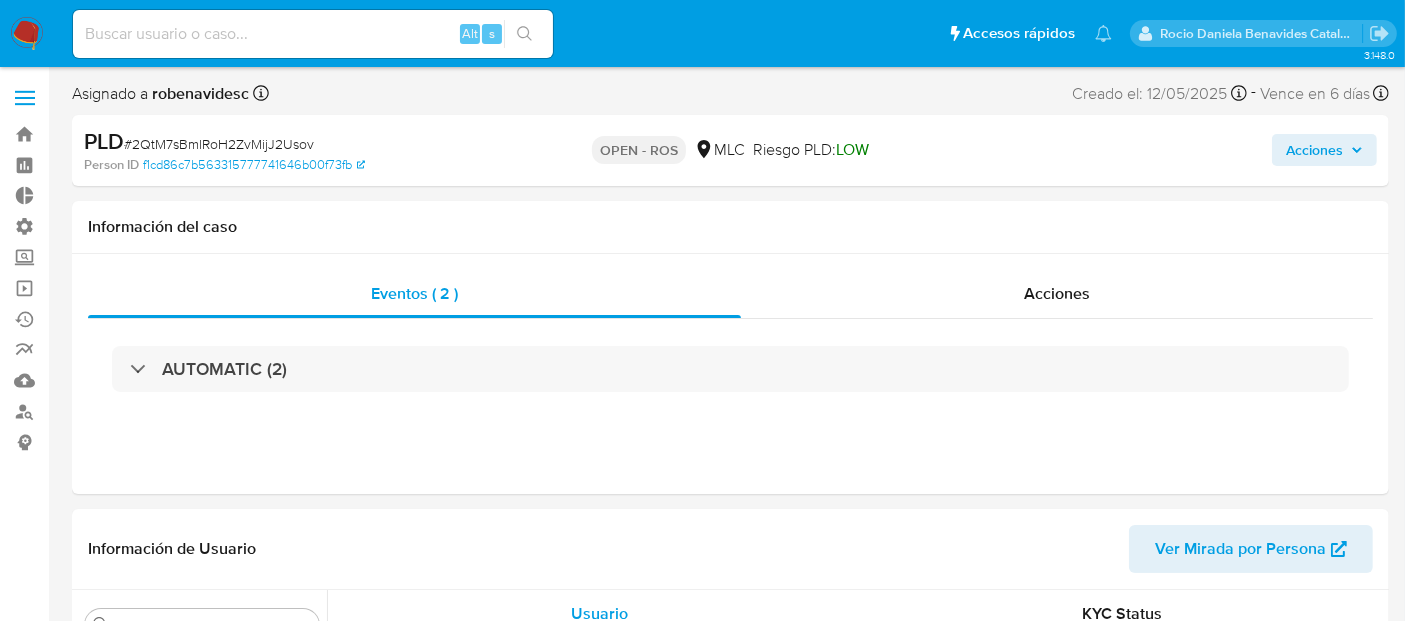scroll, scrollTop: 796, scrollLeft: 0, axis: vertical 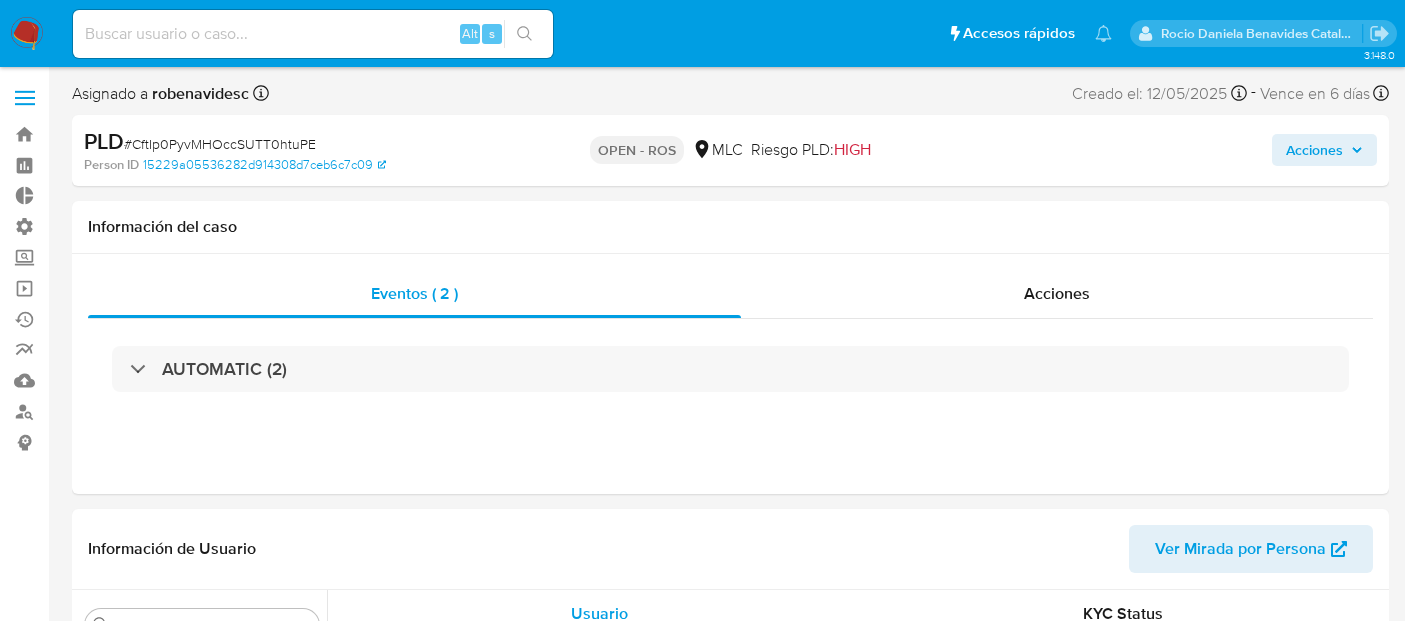 select on "10" 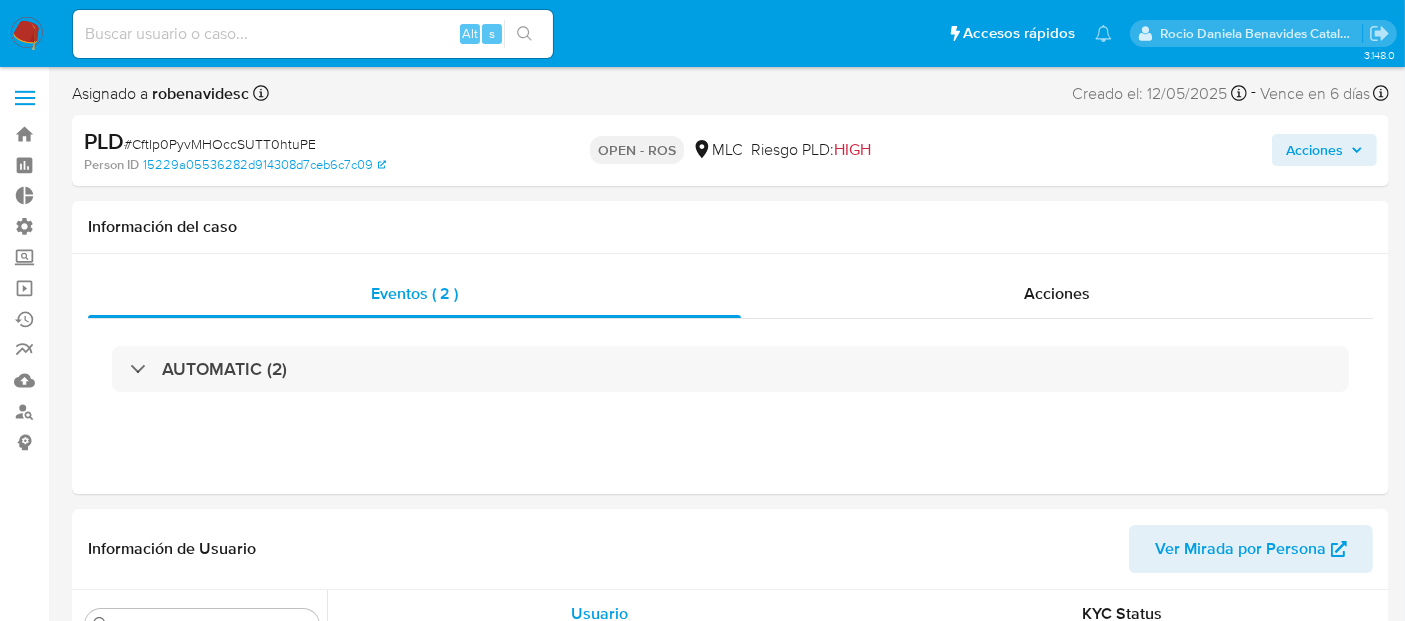 scroll, scrollTop: 796, scrollLeft: 0, axis: vertical 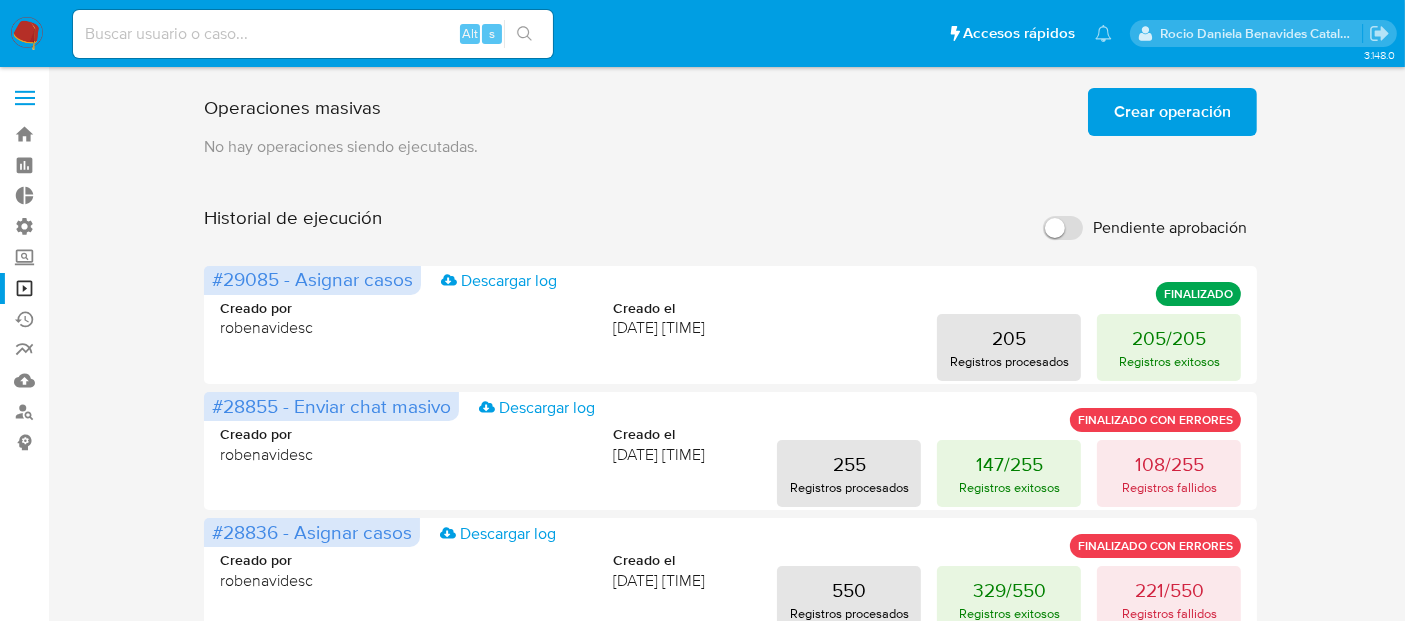 click on "Crear operación" at bounding box center (1172, 112) 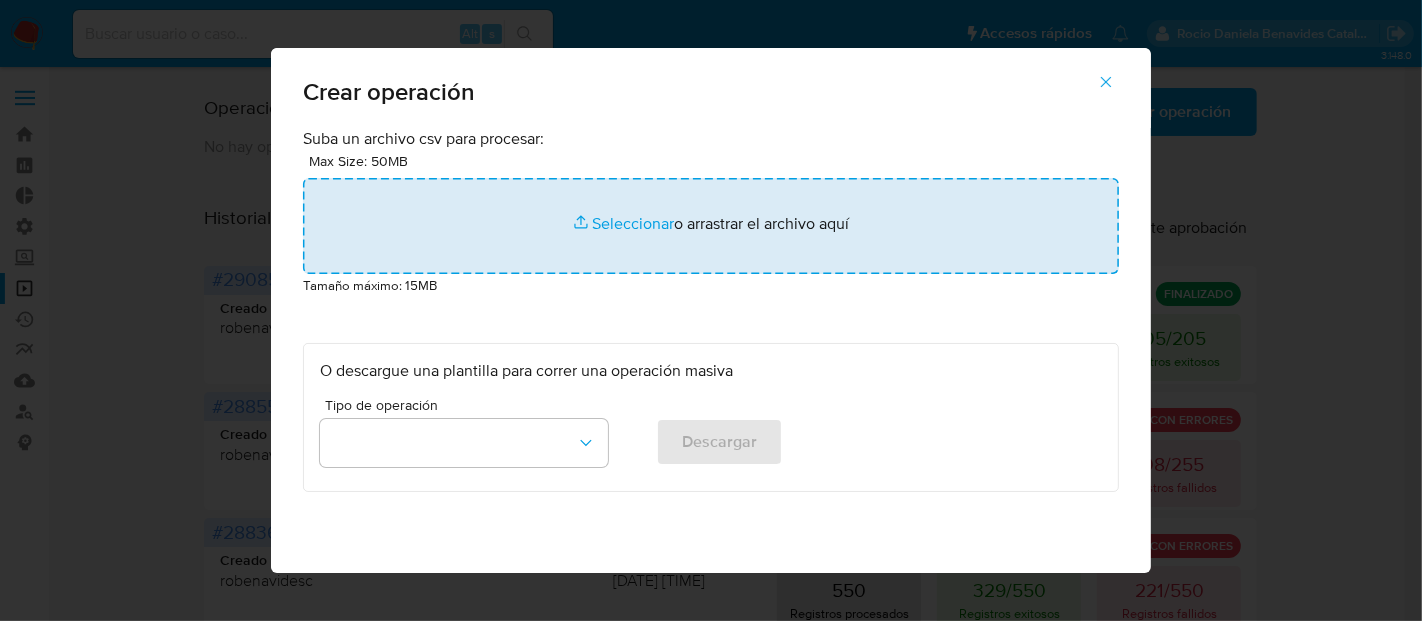 click at bounding box center (711, 226) 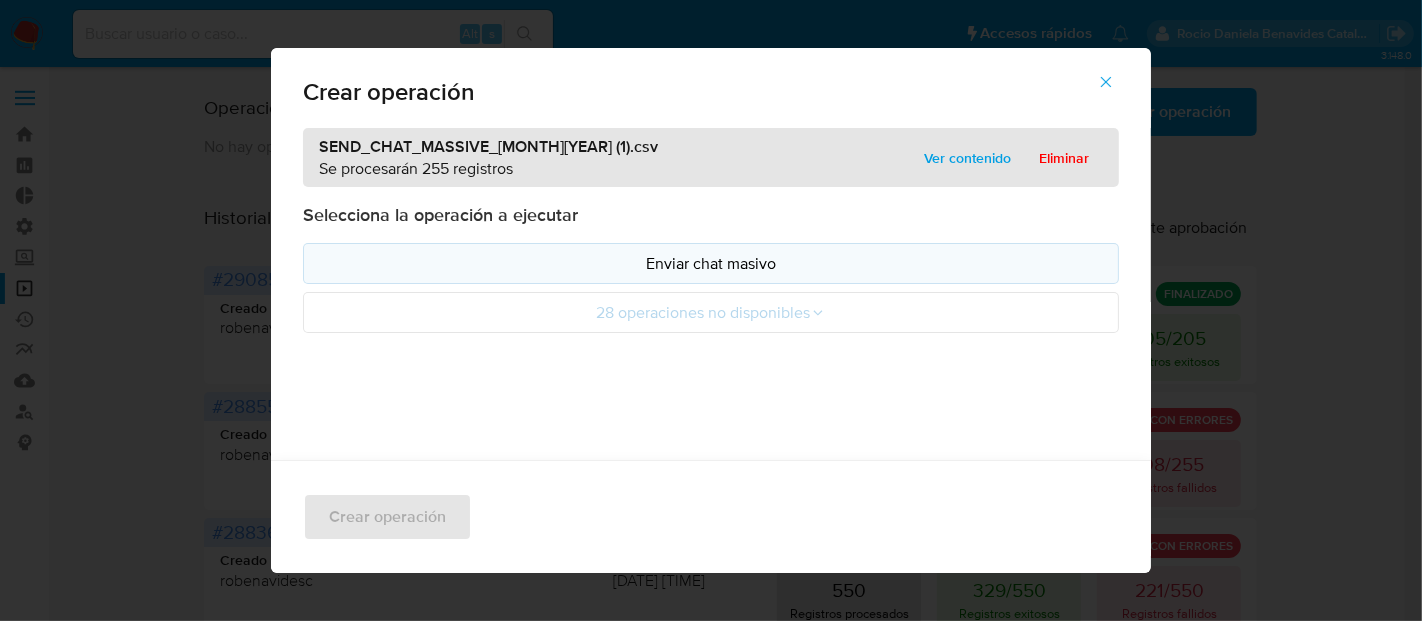 click on "Enviar chat masivo" at bounding box center [711, 263] 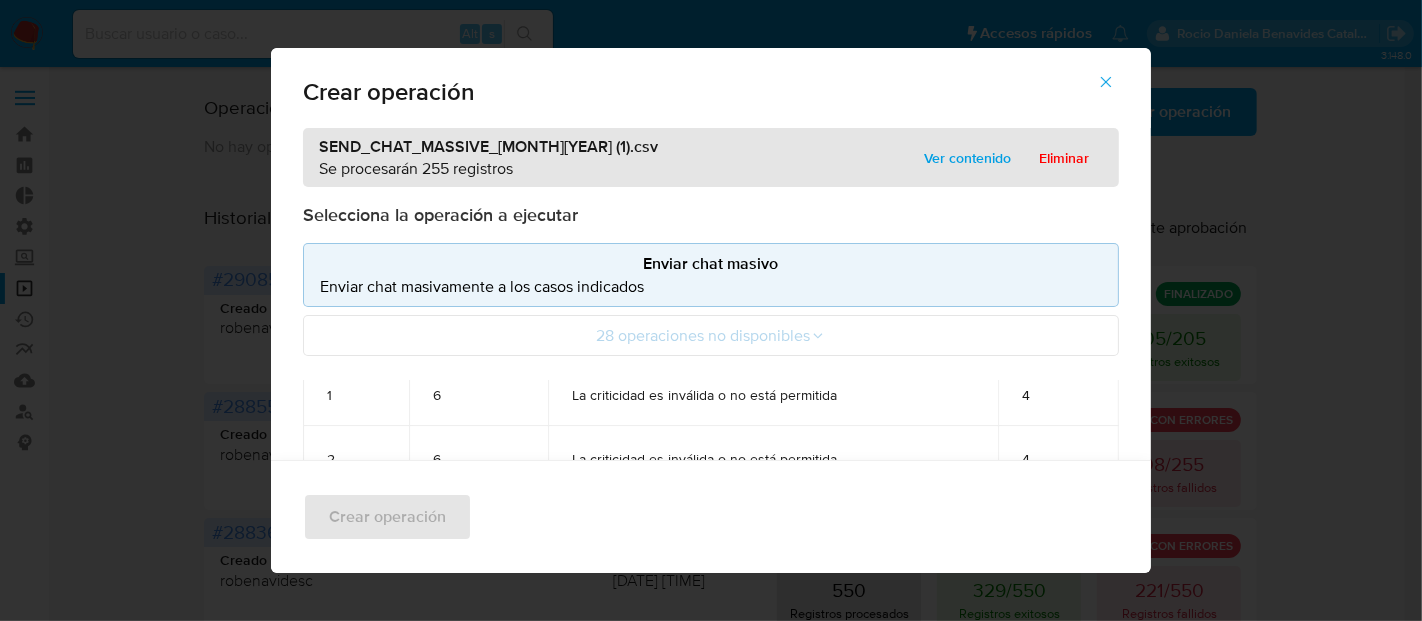 scroll, scrollTop: 52, scrollLeft: 0, axis: vertical 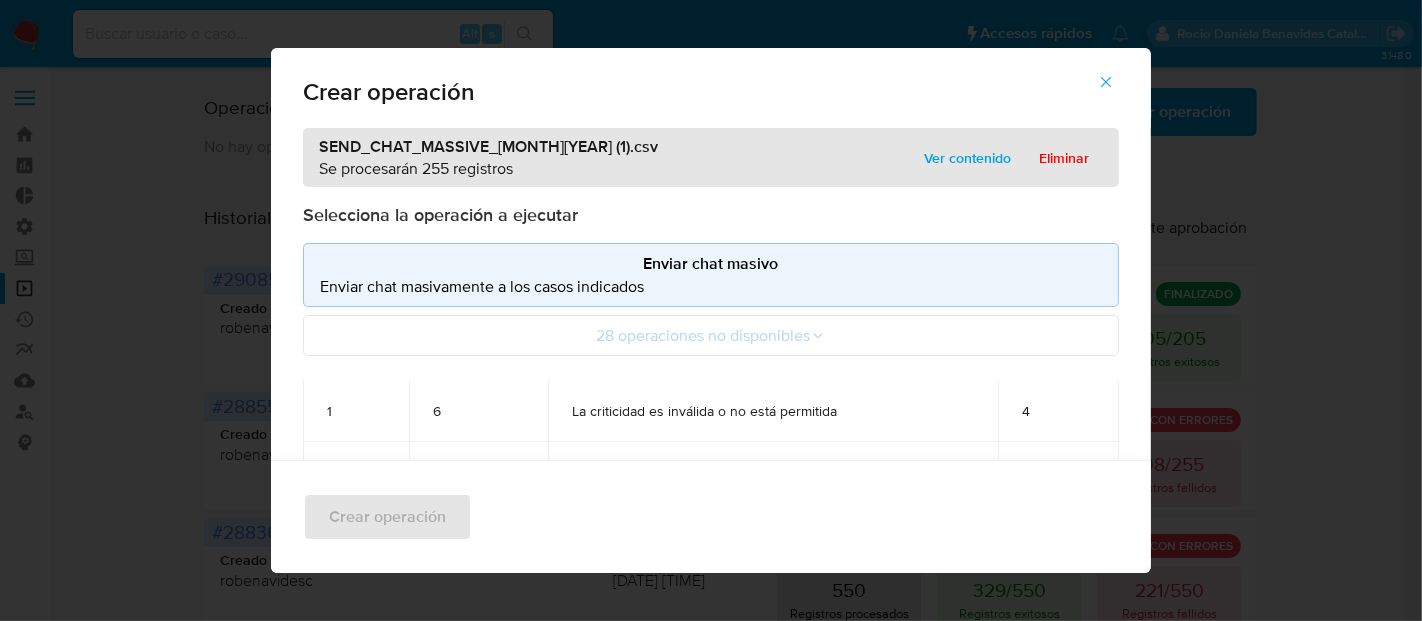 drag, startPoint x: 840, startPoint y: 411, endPoint x: 532, endPoint y: 415, distance: 308.02597 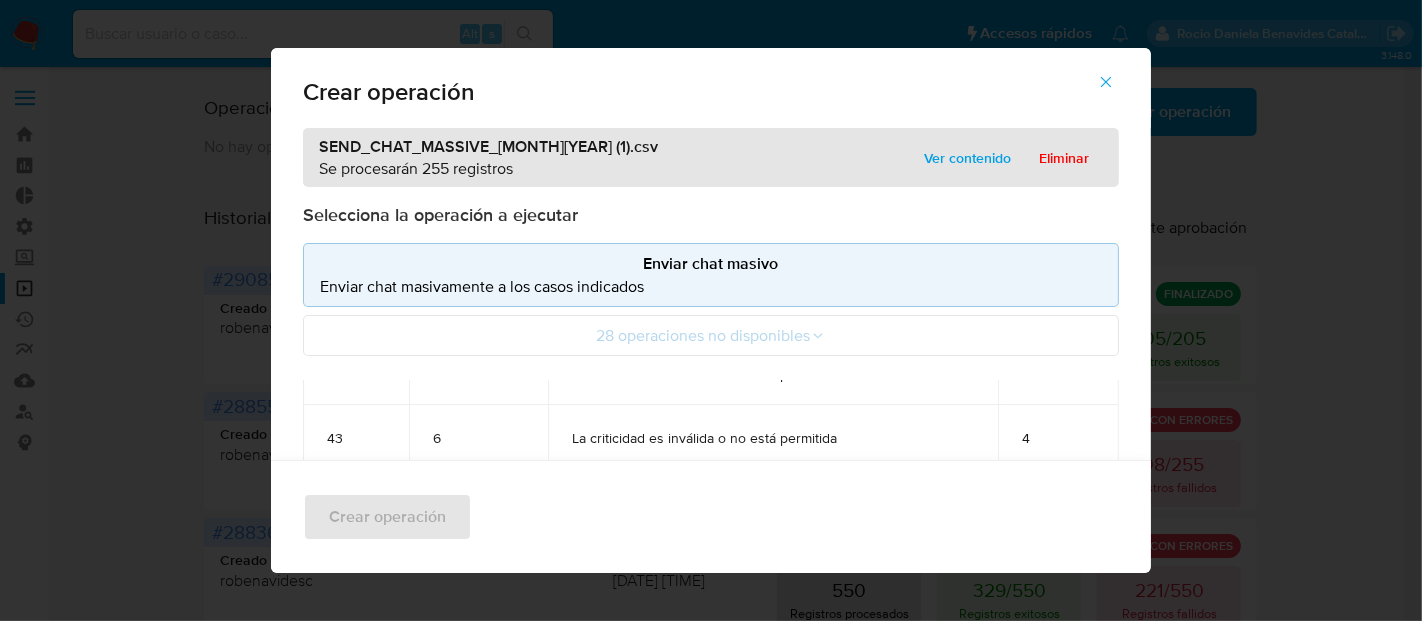 scroll, scrollTop: 0, scrollLeft: 0, axis: both 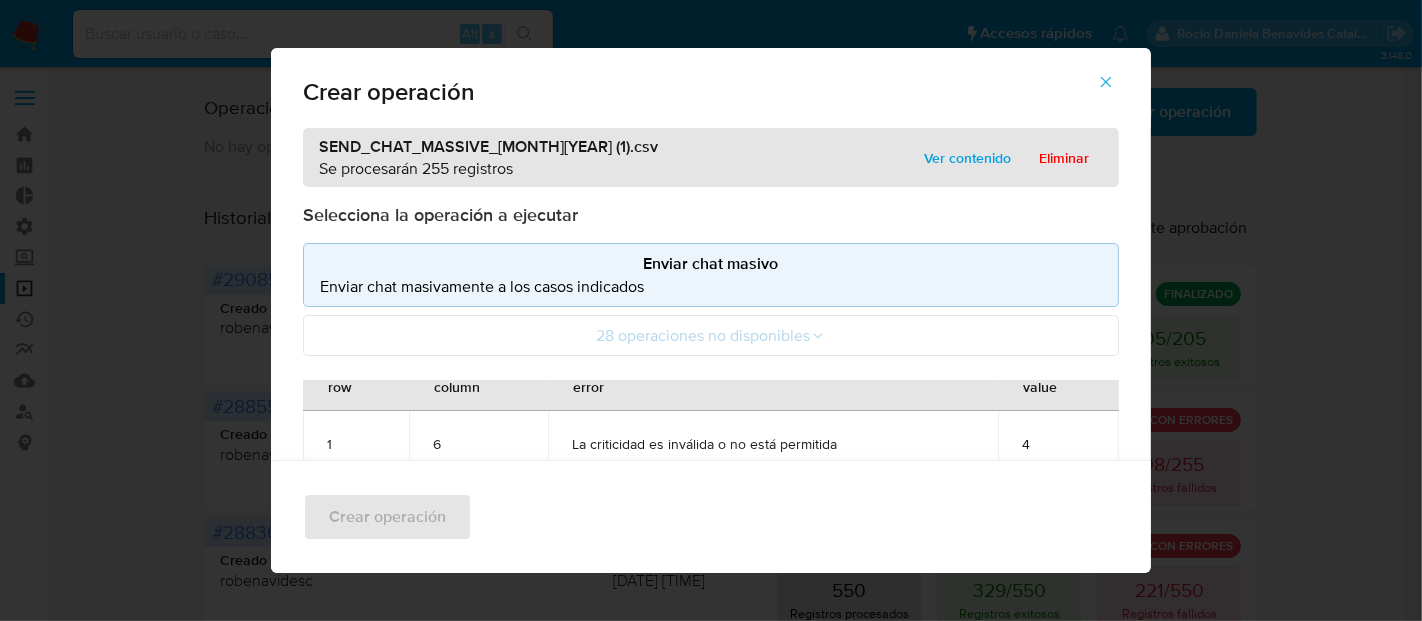 drag, startPoint x: 831, startPoint y: 445, endPoint x: 546, endPoint y: 438, distance: 285.08594 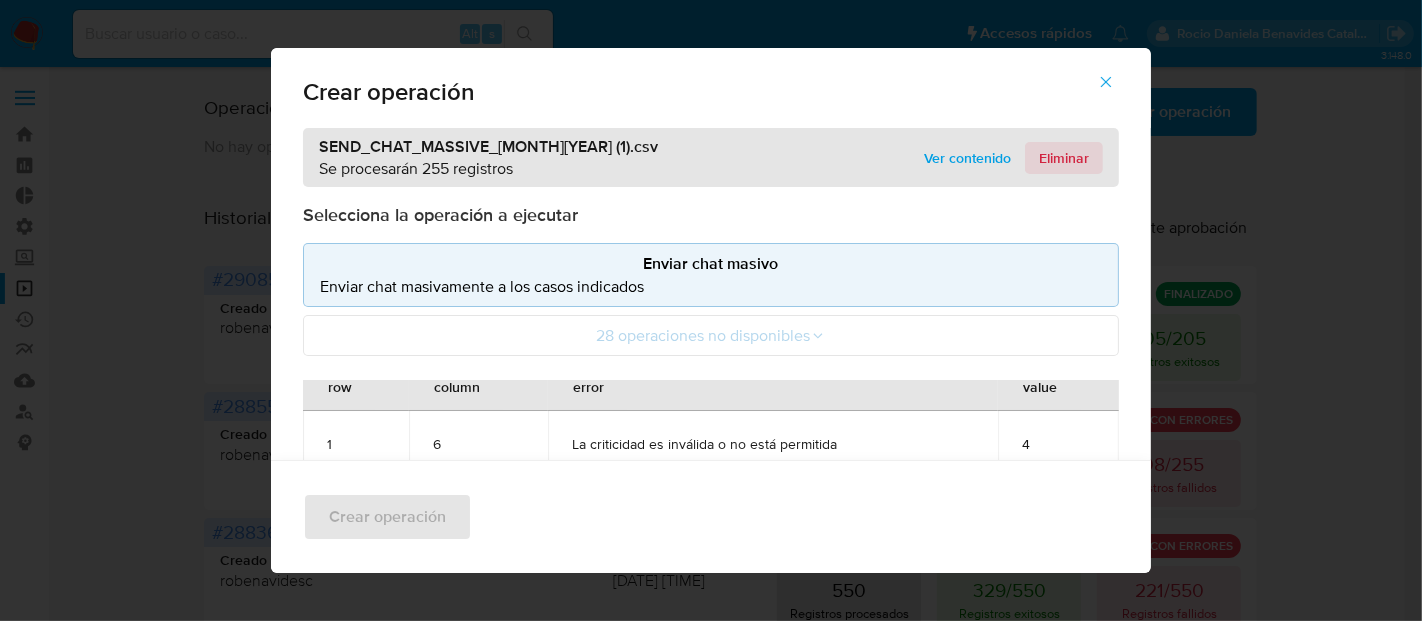 click on "Eliminar" at bounding box center (1064, 158) 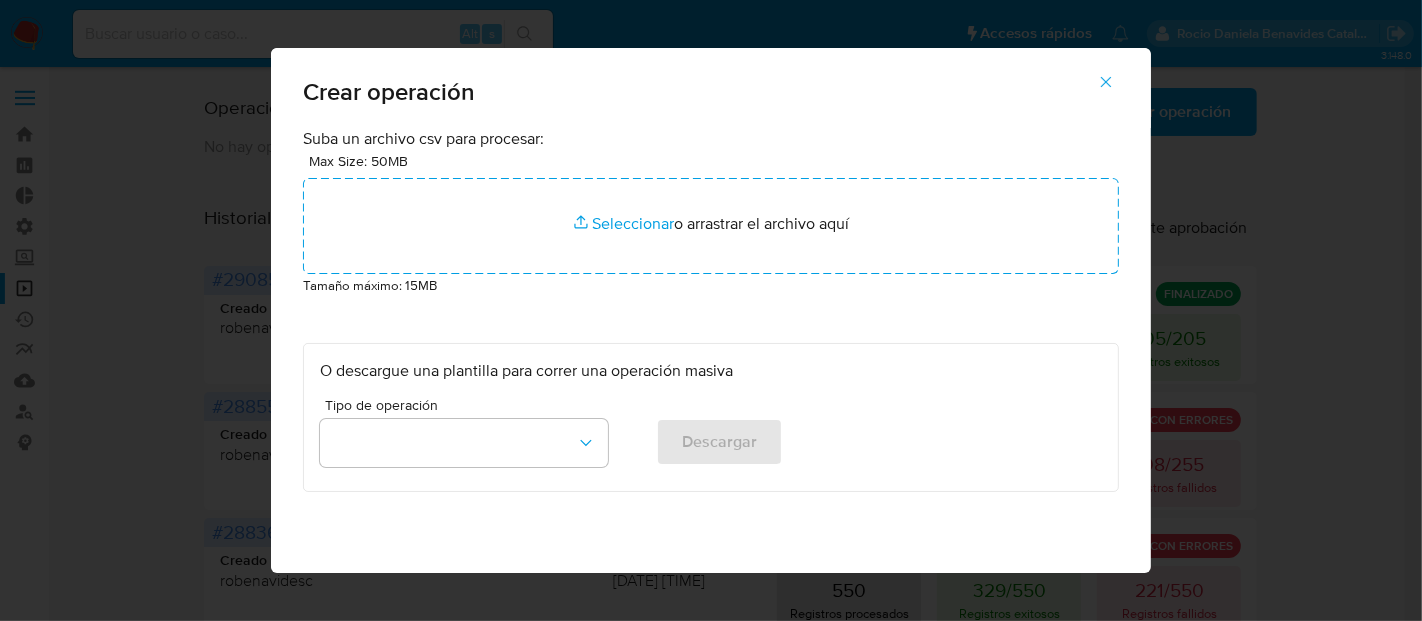 click 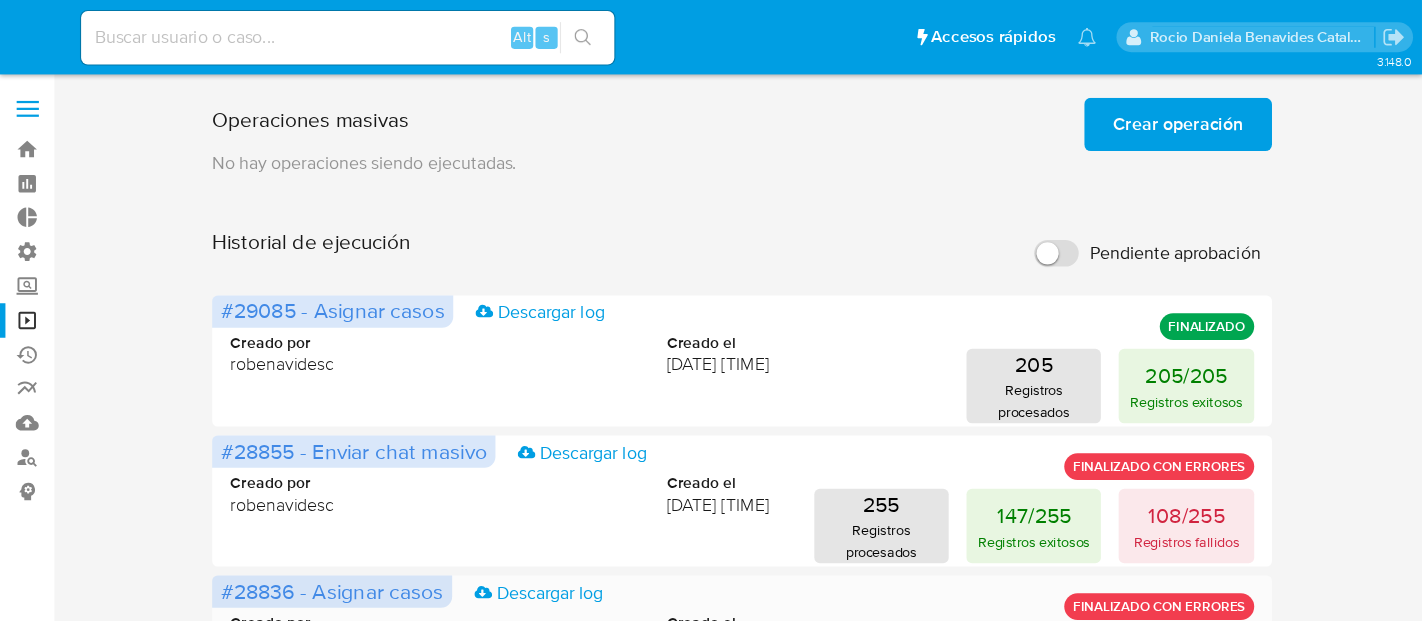 scroll, scrollTop: 0, scrollLeft: 0, axis: both 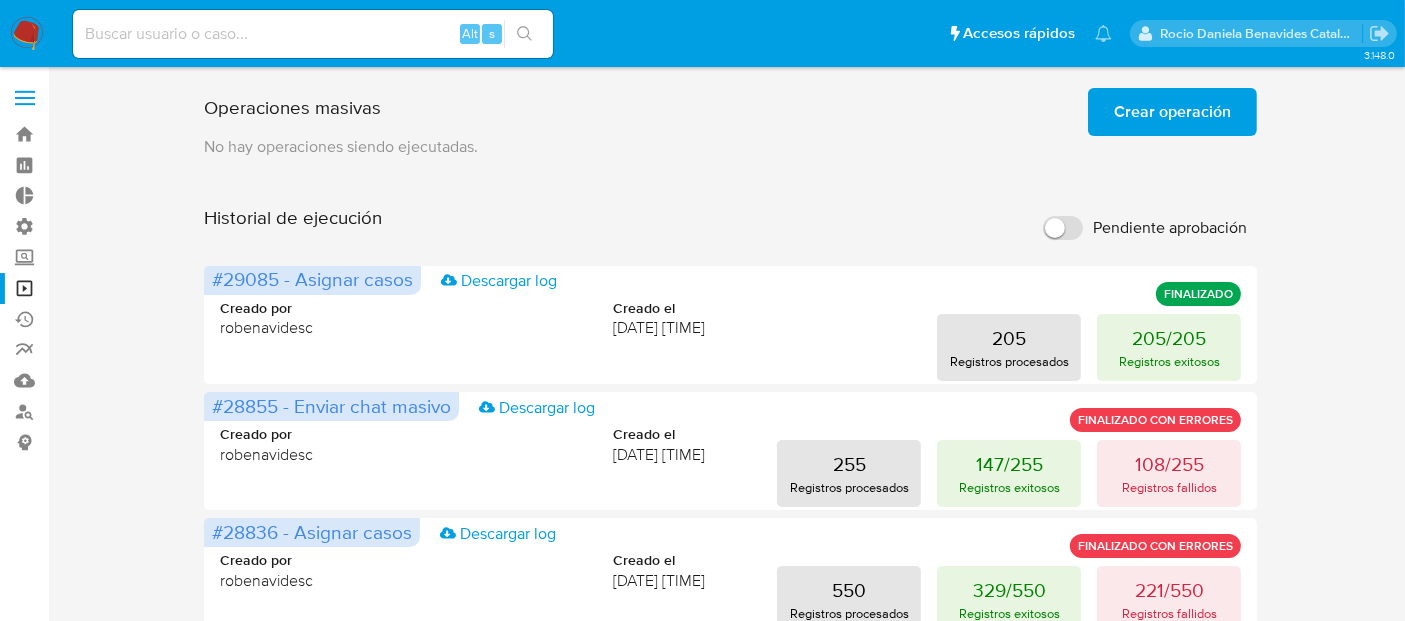 click on "Historial de ejecución Pendiente aprobación" at bounding box center [731, 228] 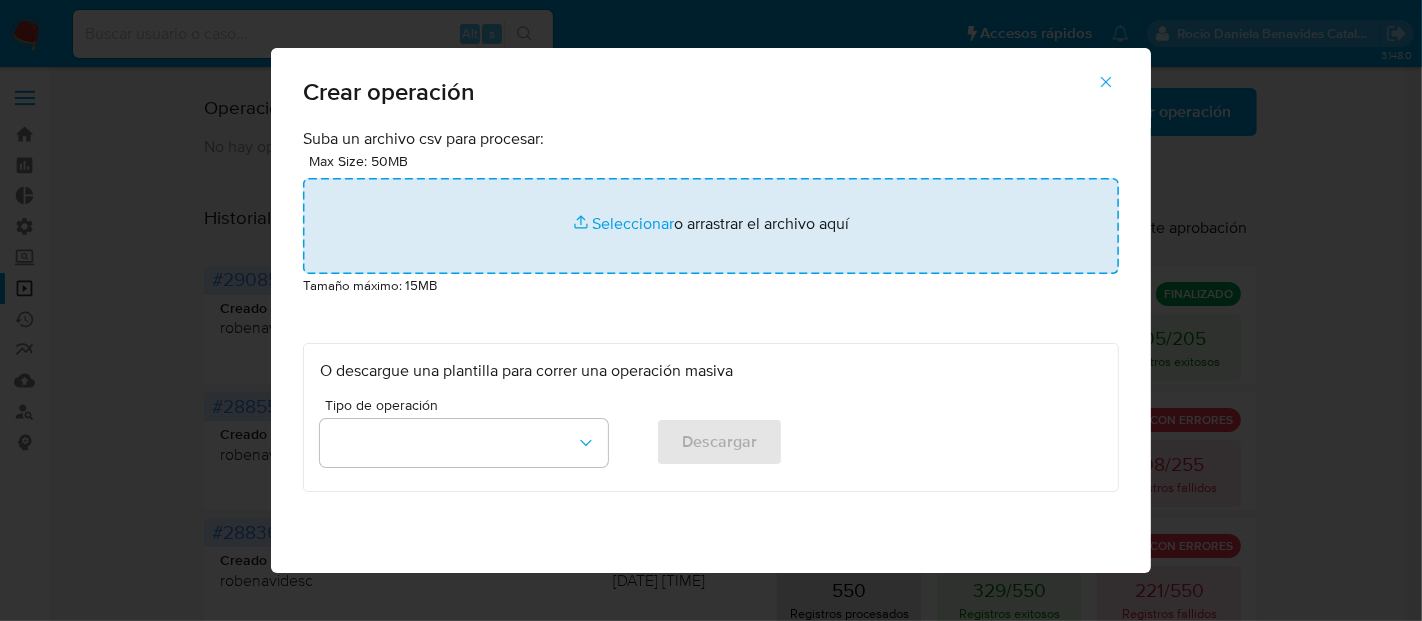 click at bounding box center [711, 226] 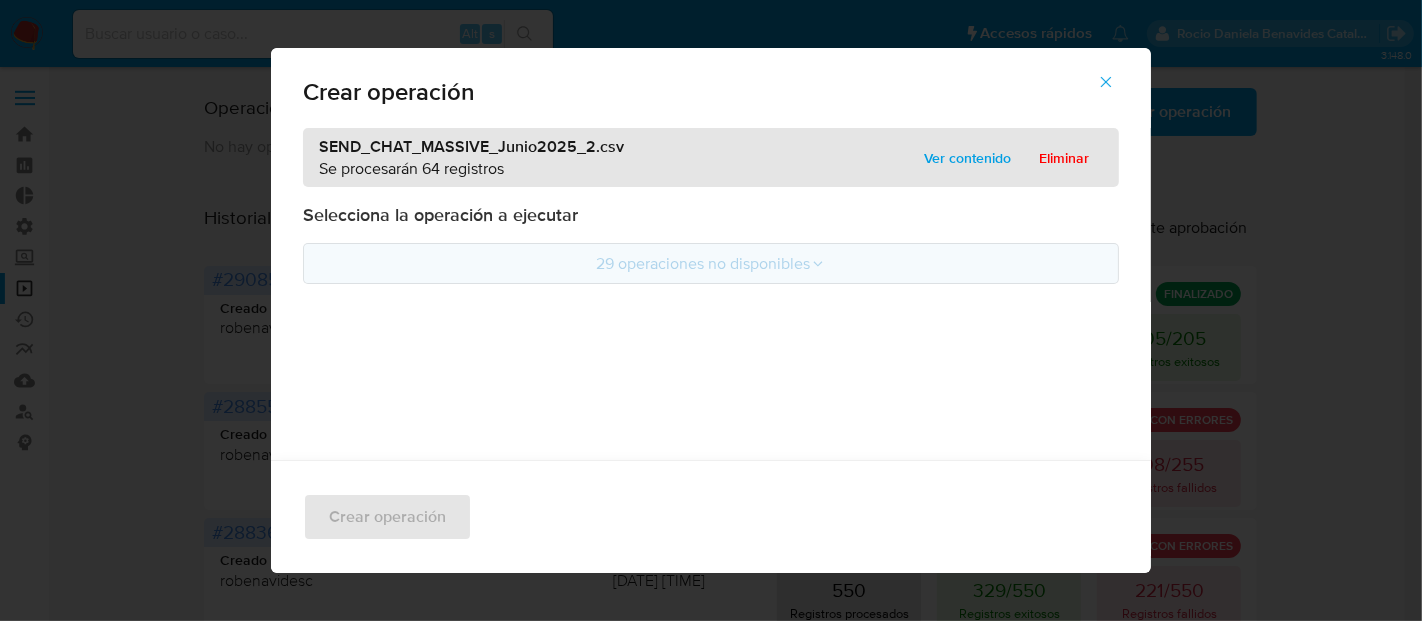 click on "29 operaciones no disponibles" at bounding box center [711, 263] 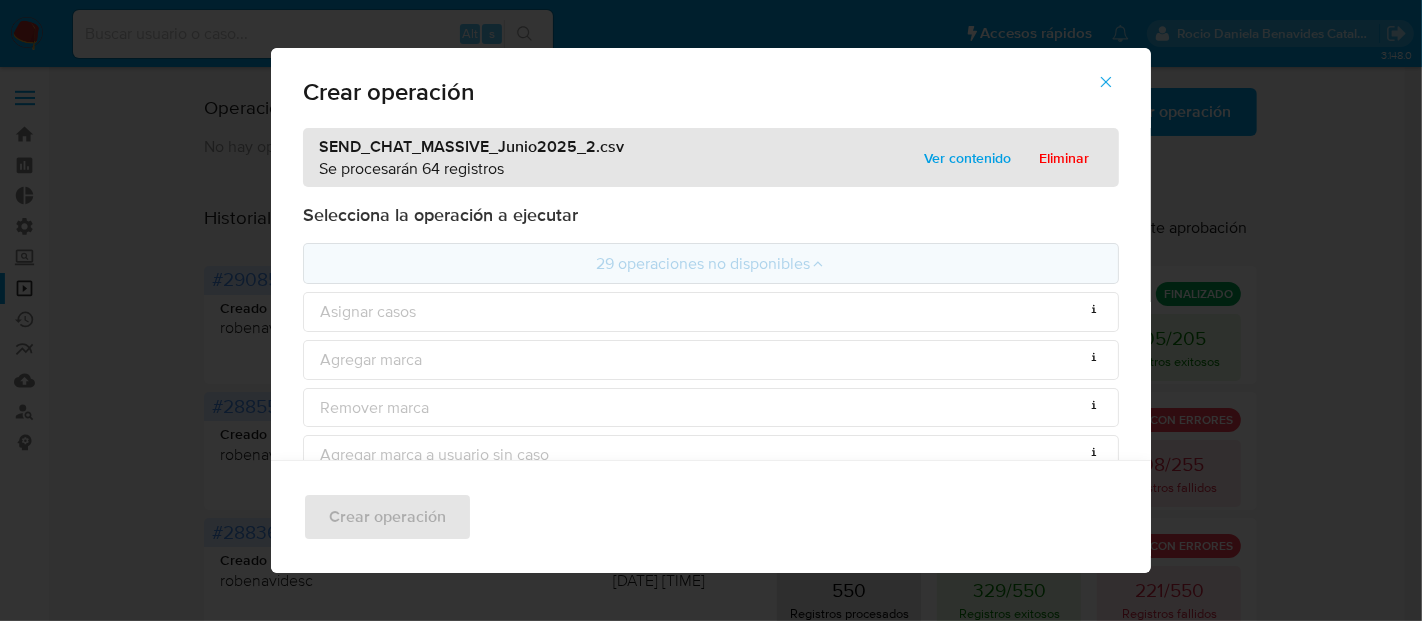 click on "Selecciona la operación a ejecutar 29 operaciones no disponibles Asignar casos   Columnas faltantes: [case_id, case_owner] Agregar marca   Columnas faltantes: [case_id, mark, comment] Remover marca   Columnas faltantes: [case_id, mark, comment] Agregar marca a usuario sin caso   Columnas faltantes: [user_id, mark, comment] Remover marca a usuario sin caso   Columnas faltantes: [user_id, mark, comment] Solicitar DDA   Columnas faltantes: [user_id, site_id, pld_risk] Solicitar actualización de legajo.   Columnas faltantes: [user_id, site_id, pld_risk] Solicitar DDA con Verdi   Columnas faltantes: [user_id, site_id, pld_risk] Solicitar DDA por campaña   Columnas faltantes: [user_id, site_id, campaign_name] Solicitar DDA con Verdi por campaña   Columnas faltantes: [user_id, site_id, campaign_name] Guardar en previous match y análisis de eventos   Columnas faltantes: [case_id, previous_match, comment] Crear casos   Columnas faltantes: [user_id, tags, case_owner, comment] Crear y asignar casos" at bounding box center (711, 934) 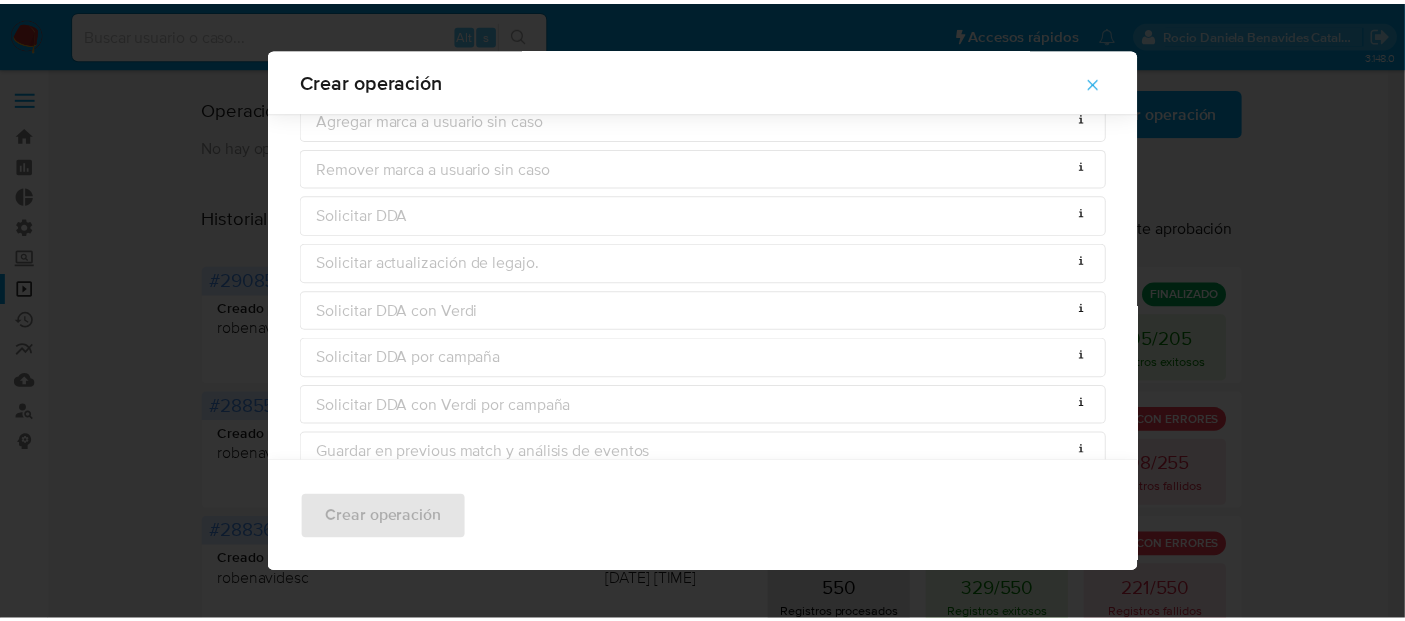 scroll, scrollTop: 0, scrollLeft: 0, axis: both 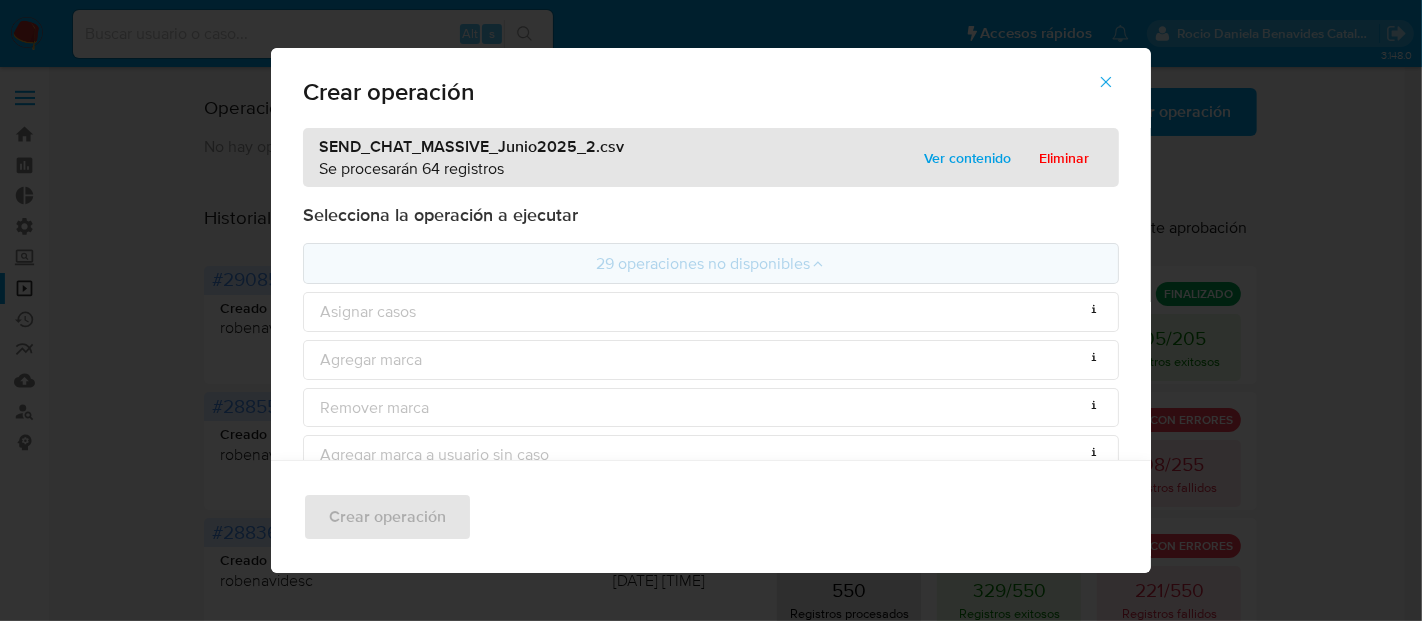 click at bounding box center (1106, 82) 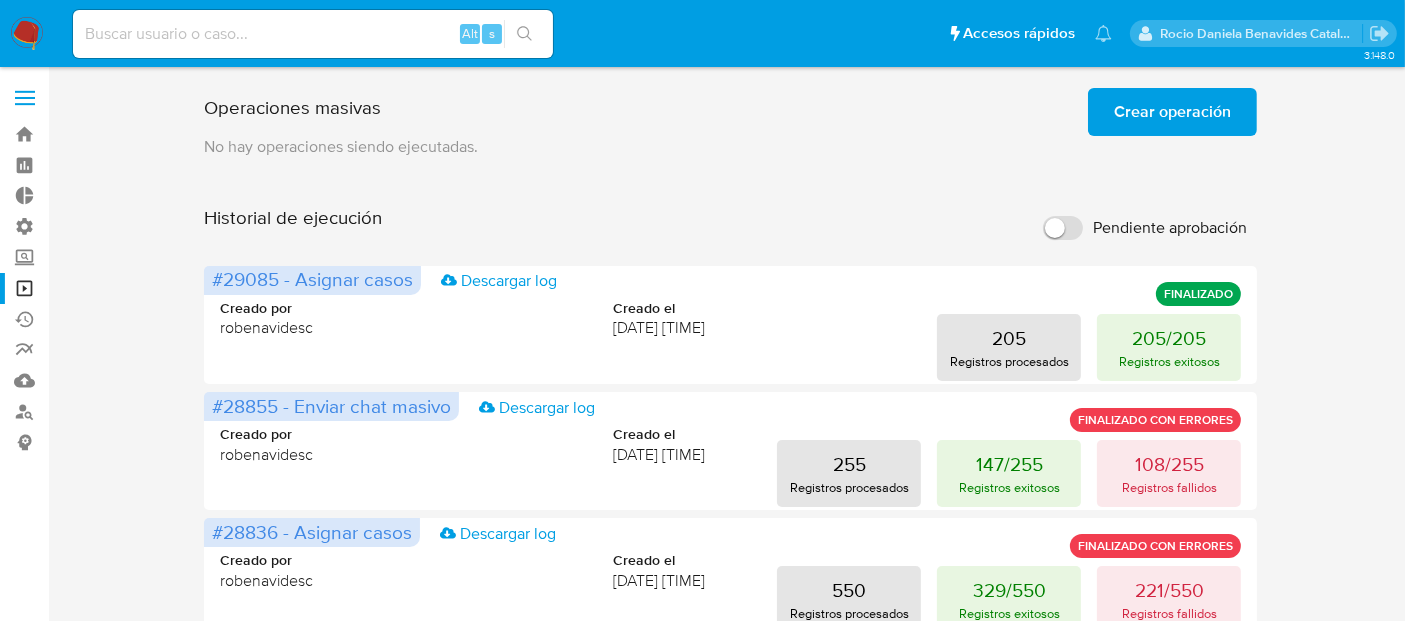 click on "Operaciones masivas Crear operación   Sólo puede haber hasta un máximo de 5 operaciones encoladas" at bounding box center [731, 108] 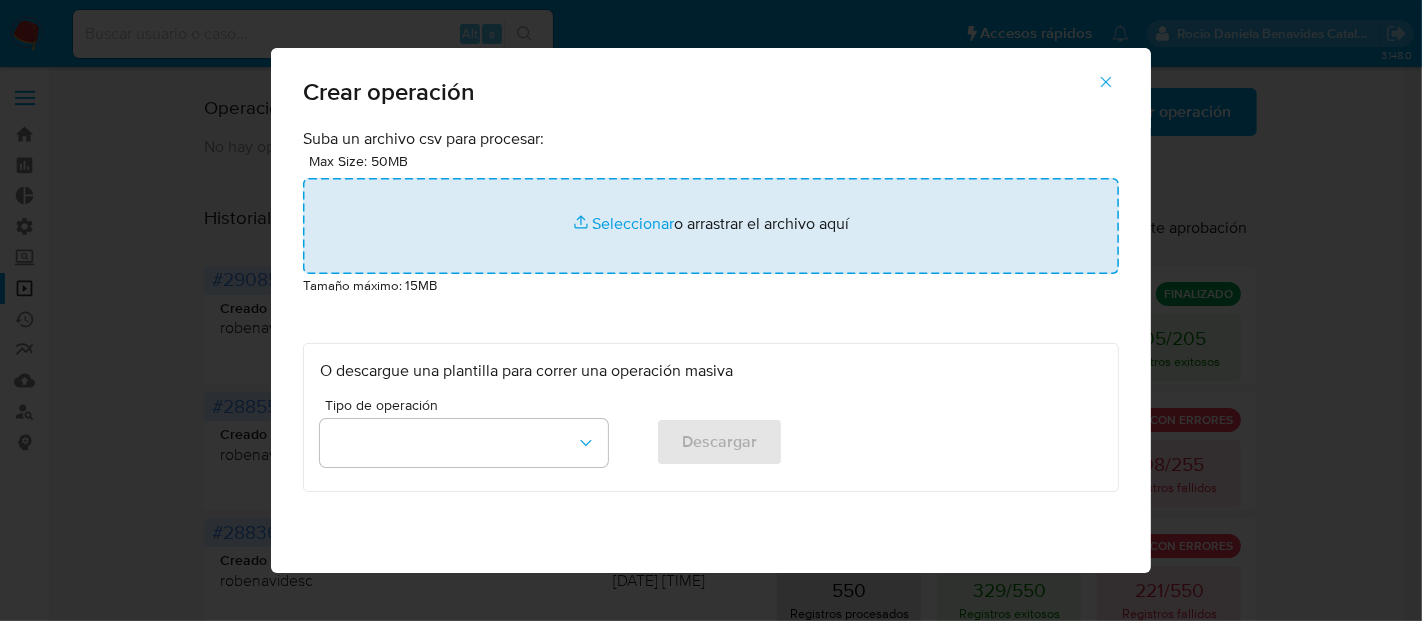 click at bounding box center (711, 226) 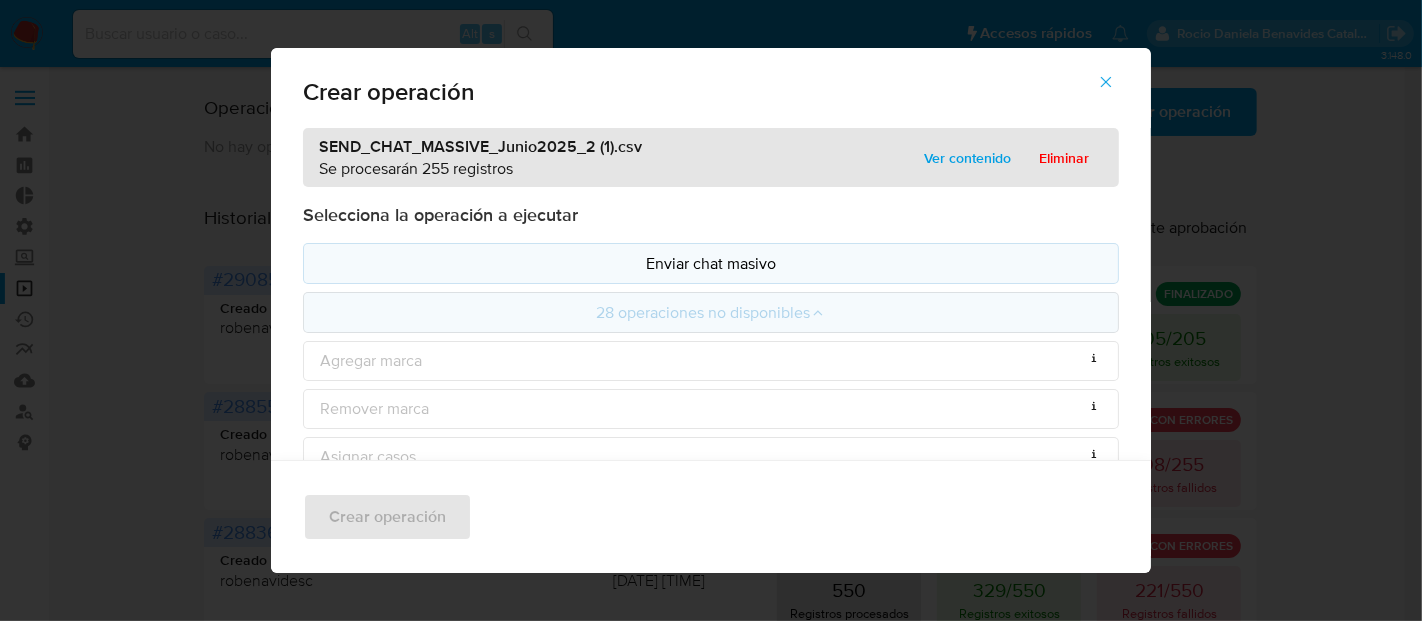 click on "Enviar chat masivo" at bounding box center (711, 263) 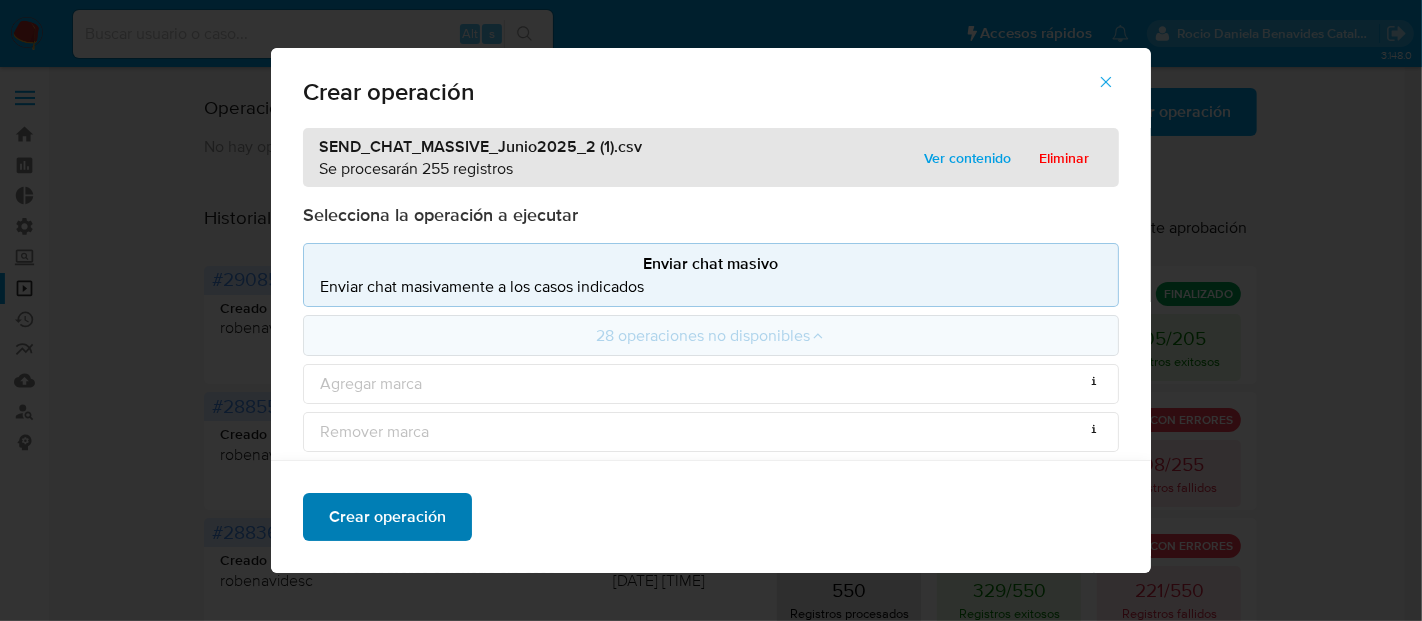 click on "Crear operación" at bounding box center [387, 517] 